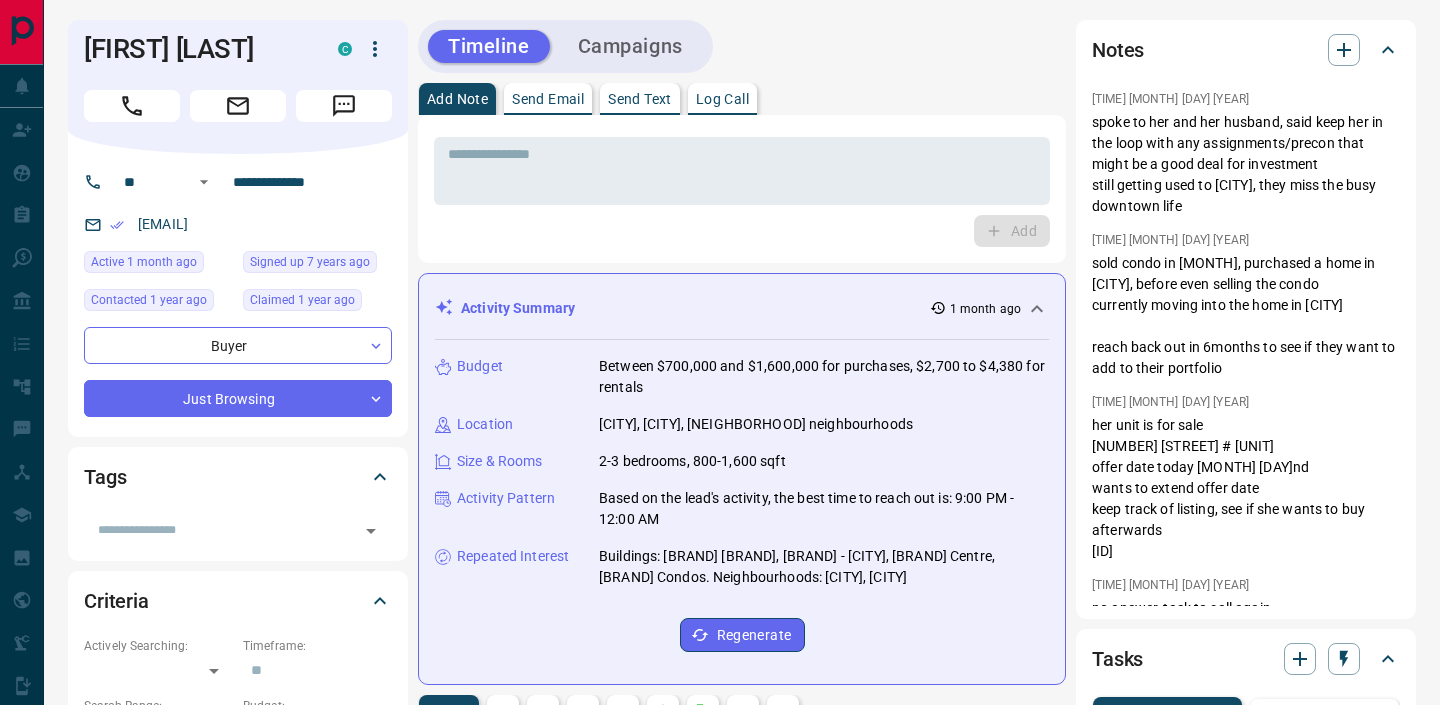 scroll, scrollTop: 0, scrollLeft: 0, axis: both 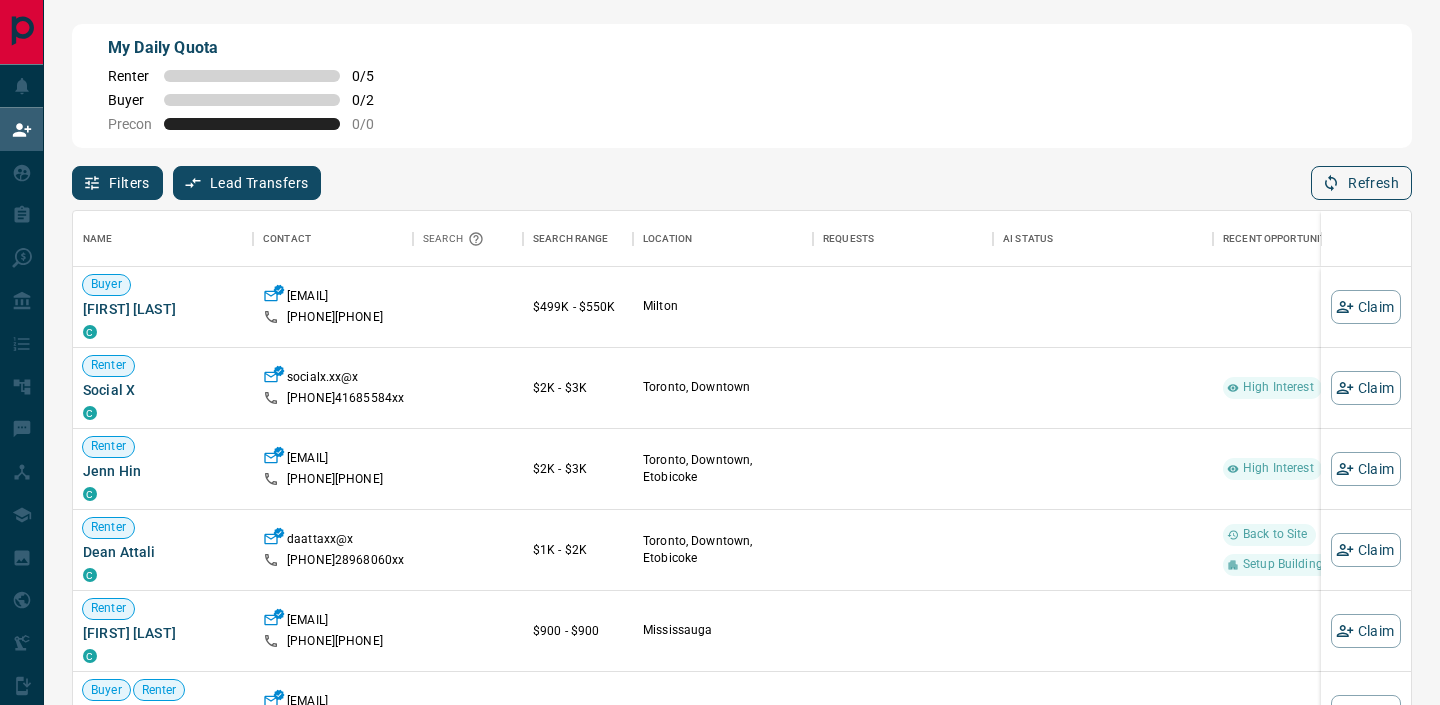 click on "Refresh" at bounding box center [1361, 183] 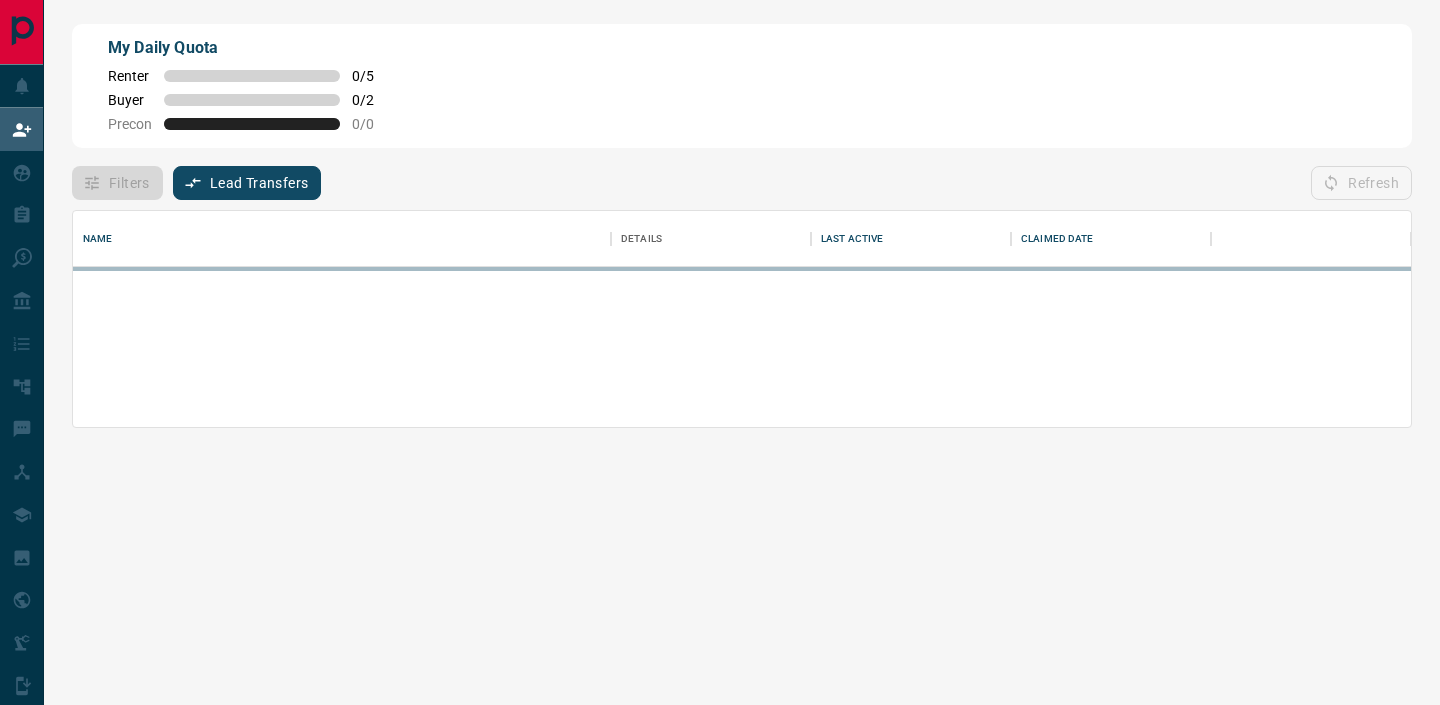 scroll, scrollTop: 1, scrollLeft: 1, axis: both 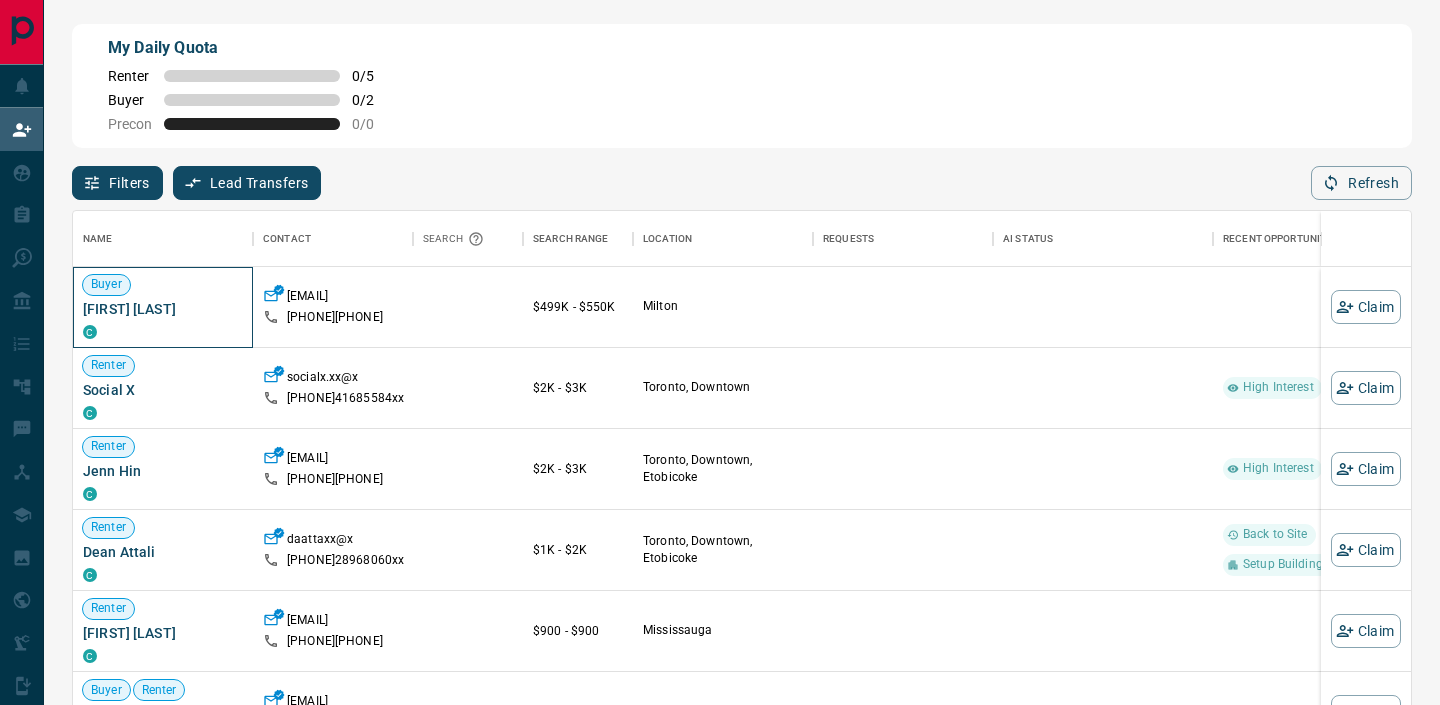 click on "[FIRST] [LAST]" at bounding box center (163, 309) 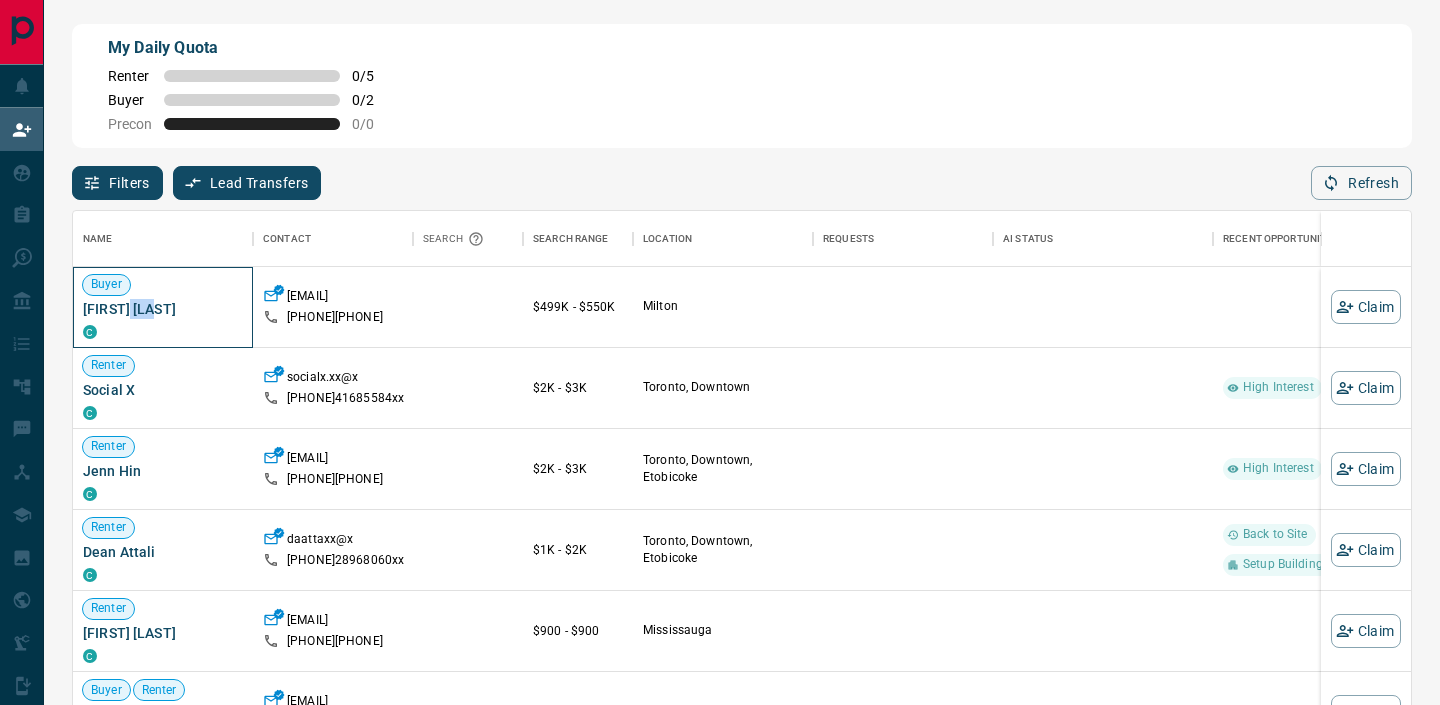 click on "[FIRST] [LAST]" at bounding box center (163, 309) 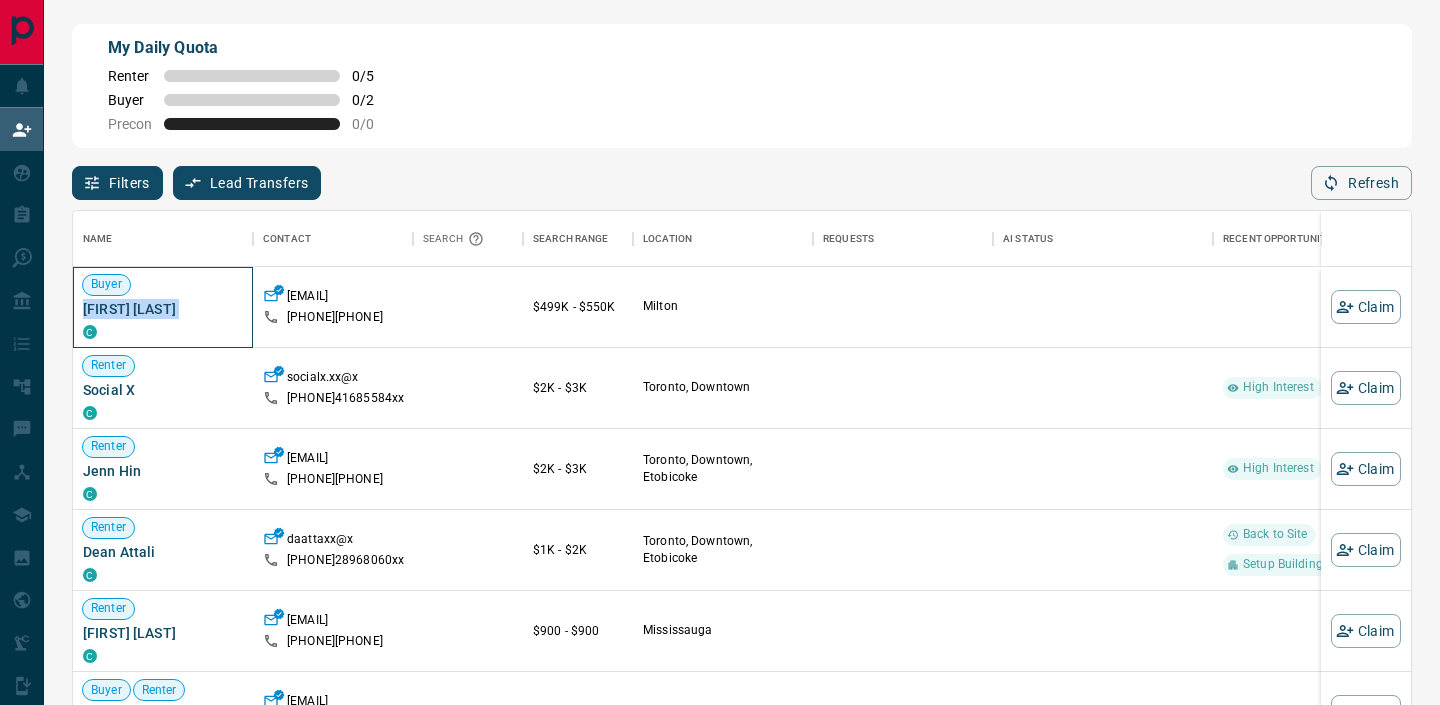 click on "[FIRST] [LAST]" at bounding box center (163, 309) 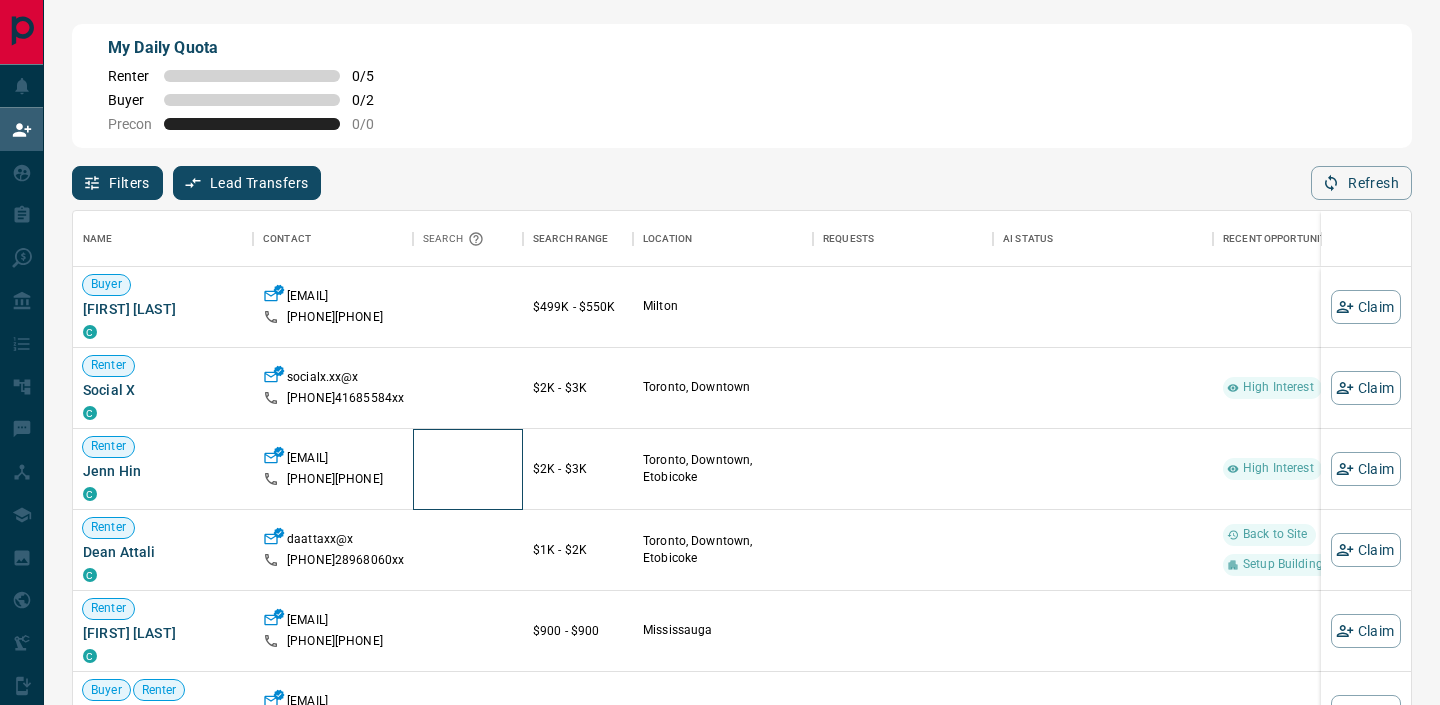click at bounding box center (468, 469) 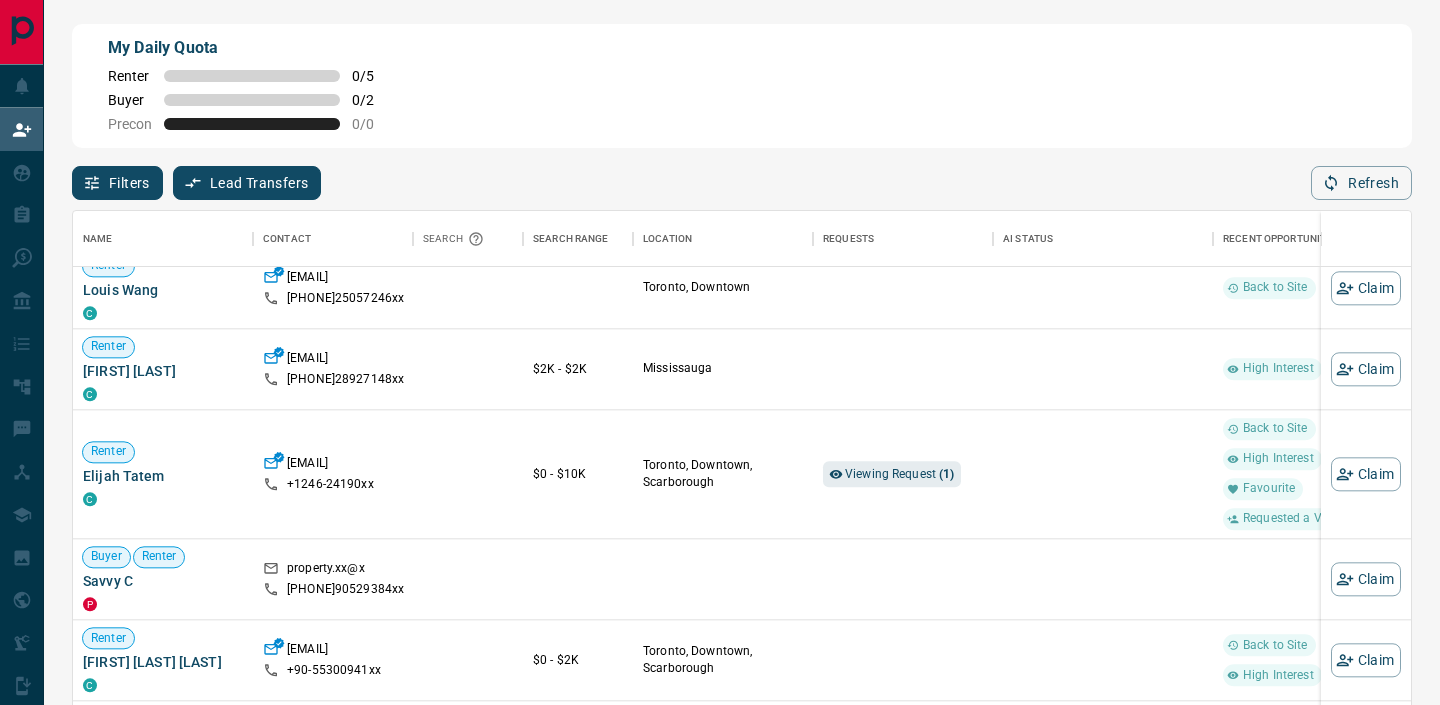 scroll, scrollTop: 1991, scrollLeft: 0, axis: vertical 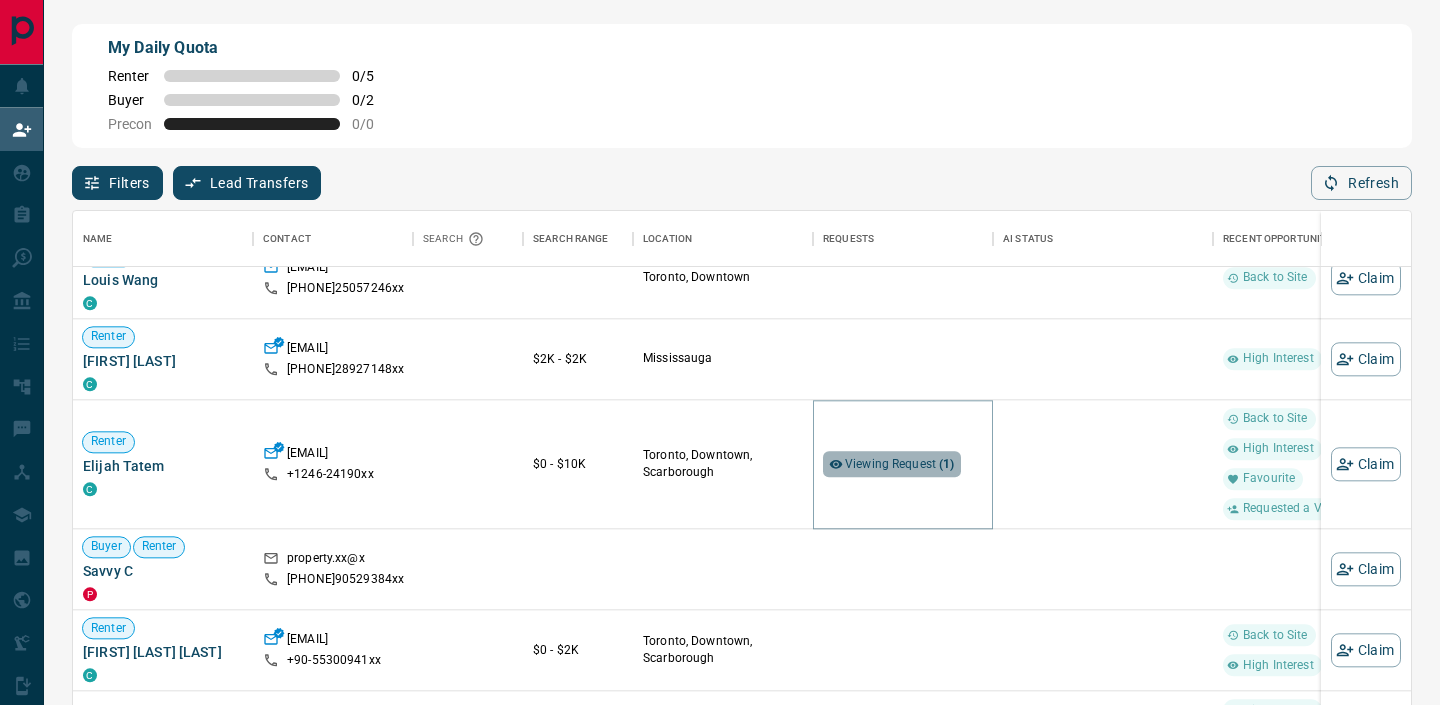 click on "Viewing Request   ( 1 )" at bounding box center (900, 464) 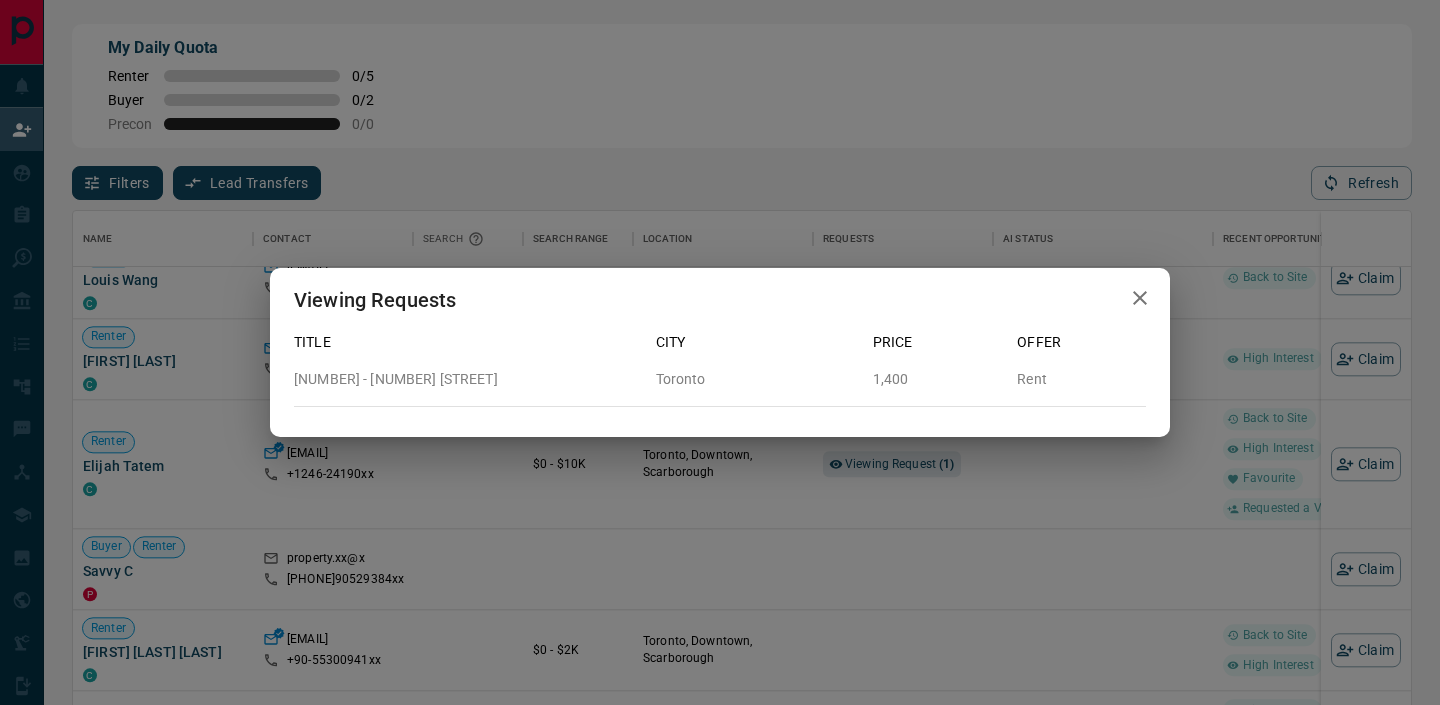click 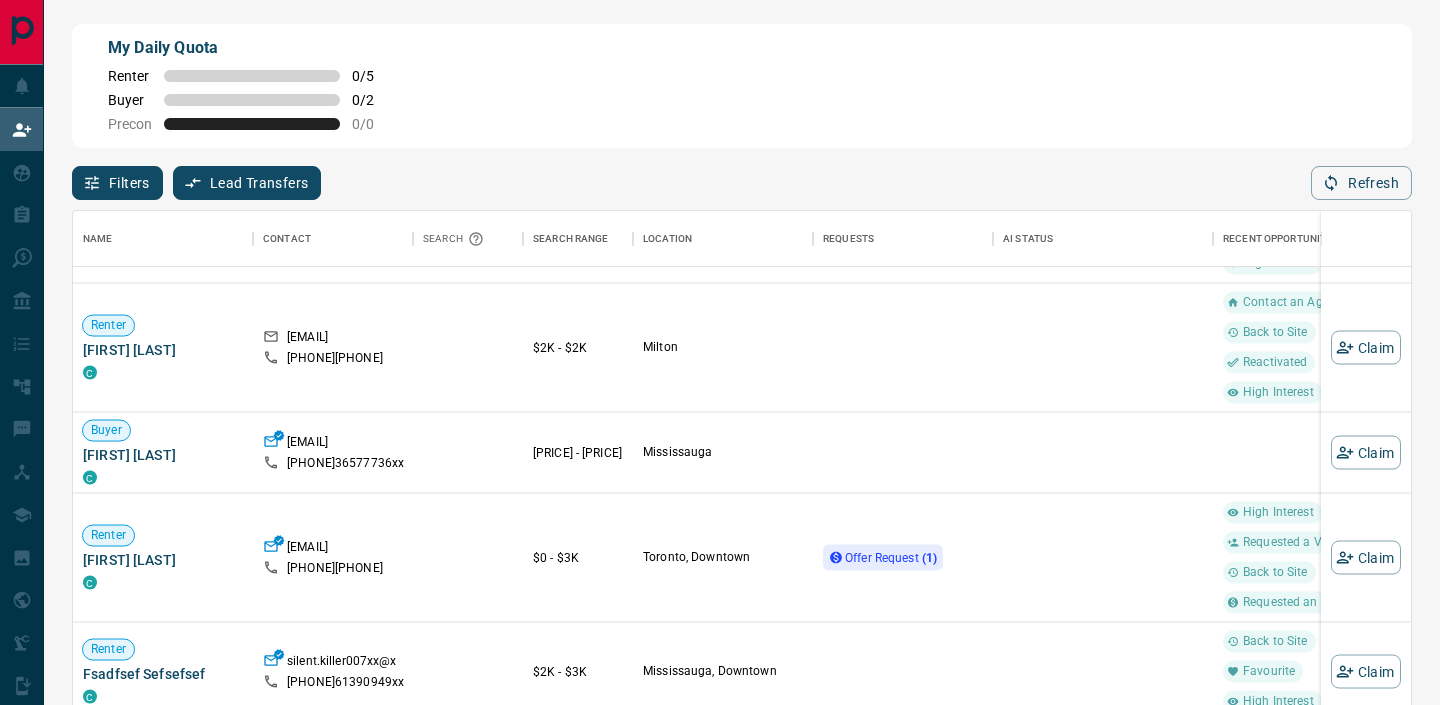 scroll, scrollTop: 3459, scrollLeft: 0, axis: vertical 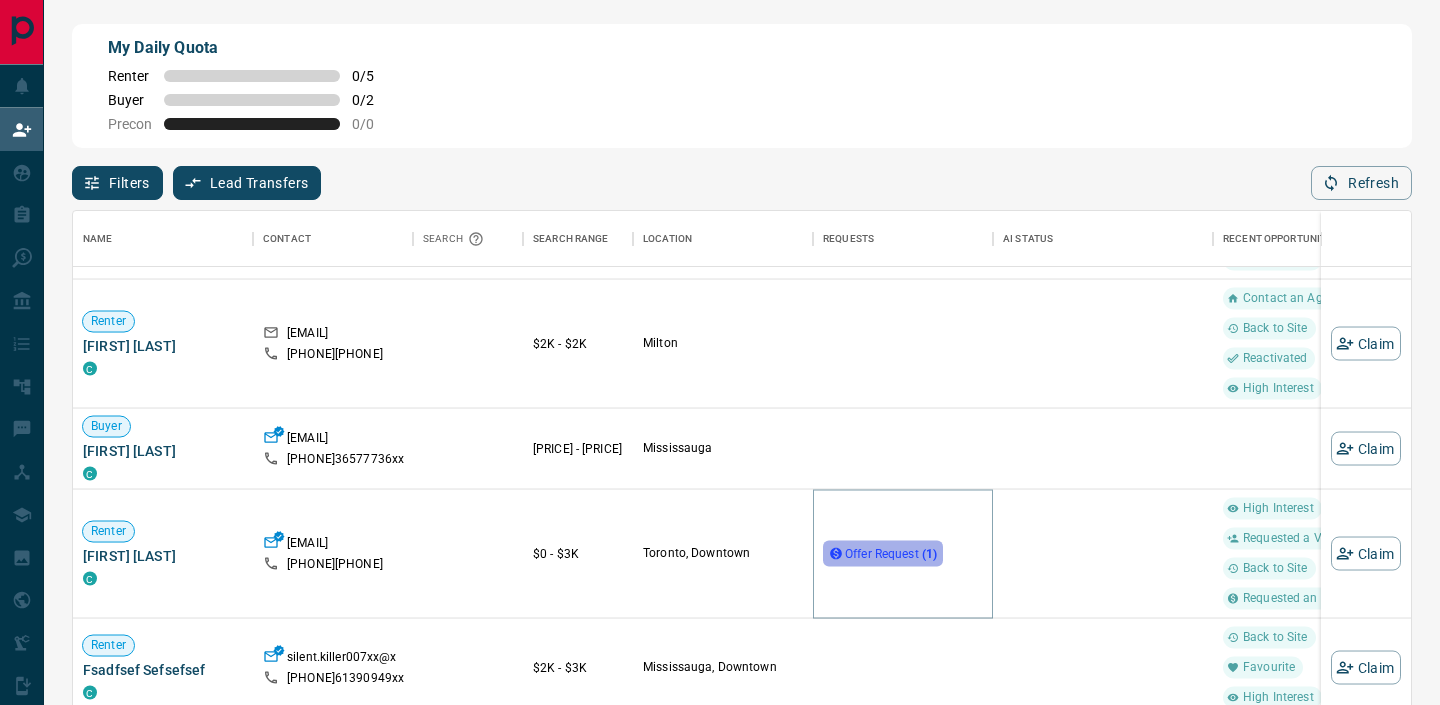 click on "Offer Request   ( 1 )" at bounding box center (891, 554) 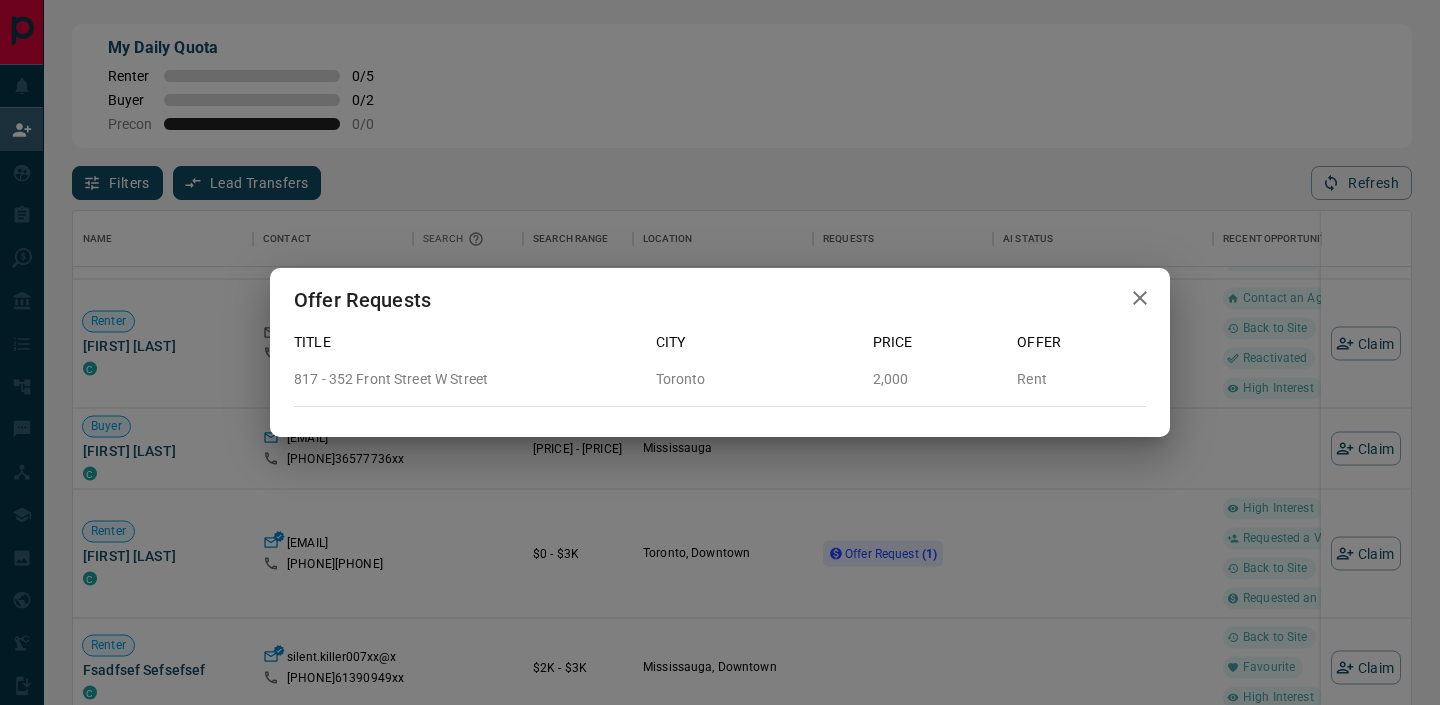 click 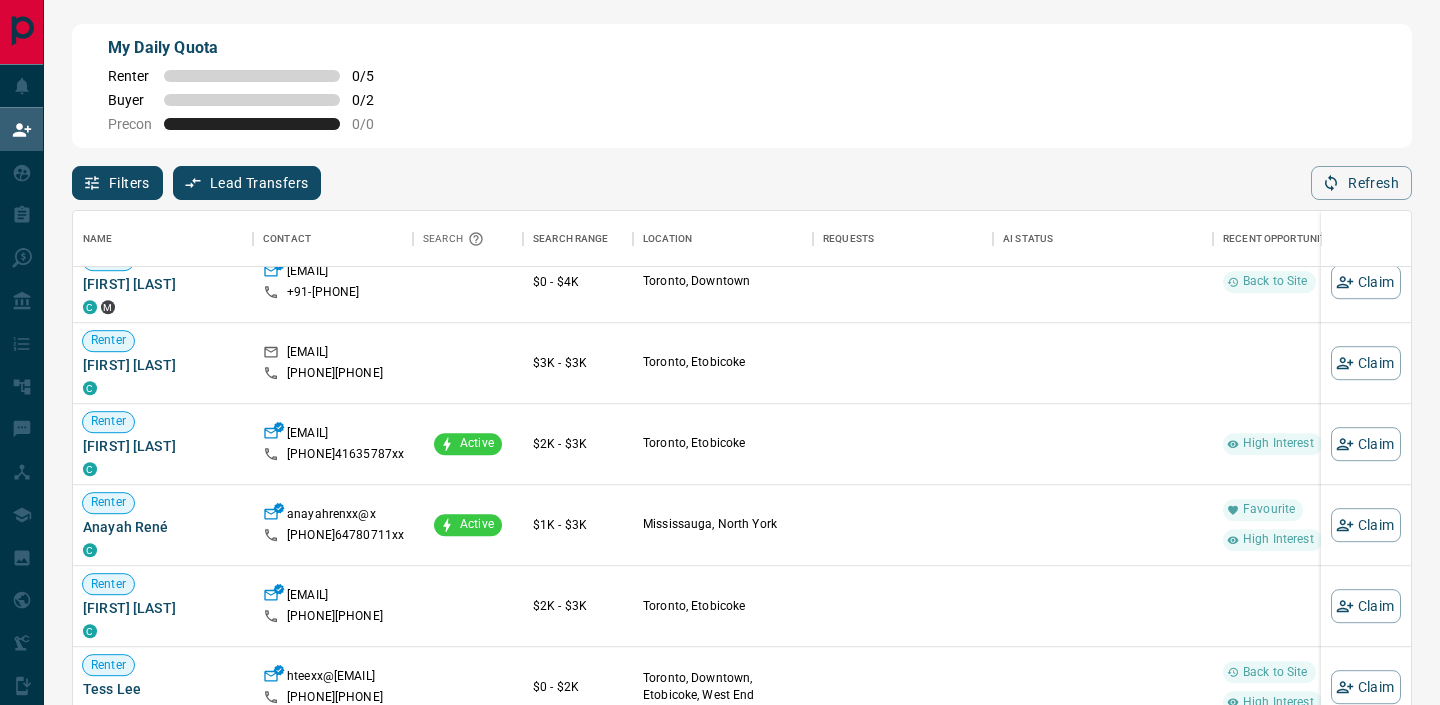 scroll, scrollTop: 8281, scrollLeft: 0, axis: vertical 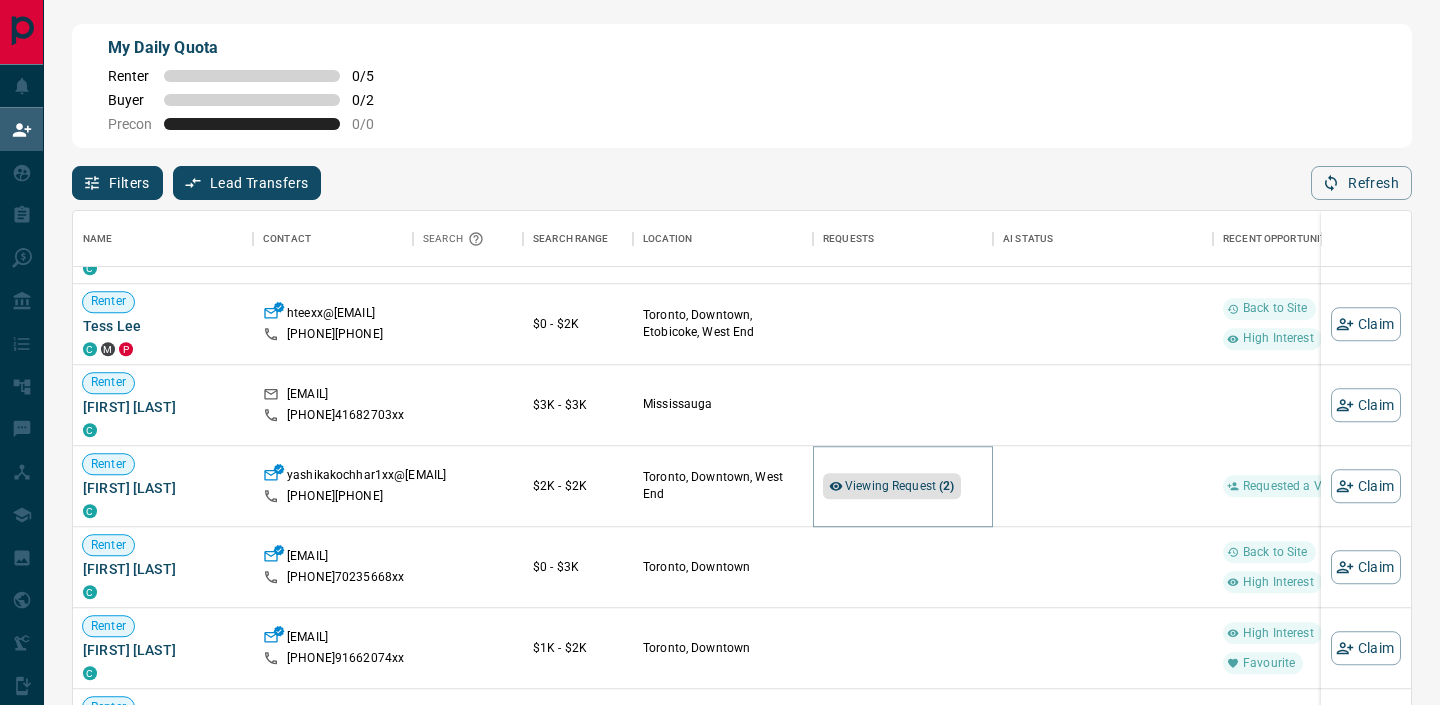 click on "Viewing Request   ( 2 )" at bounding box center [900, 486] 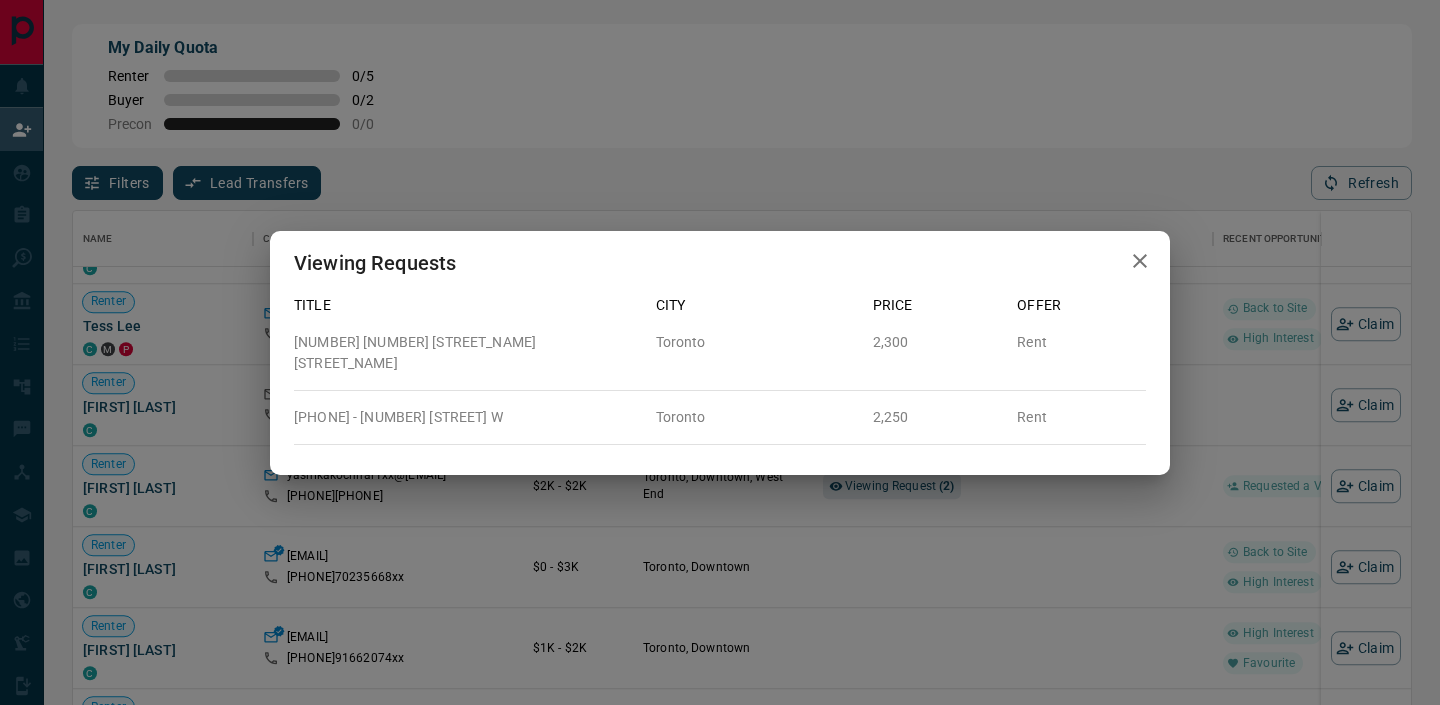 click 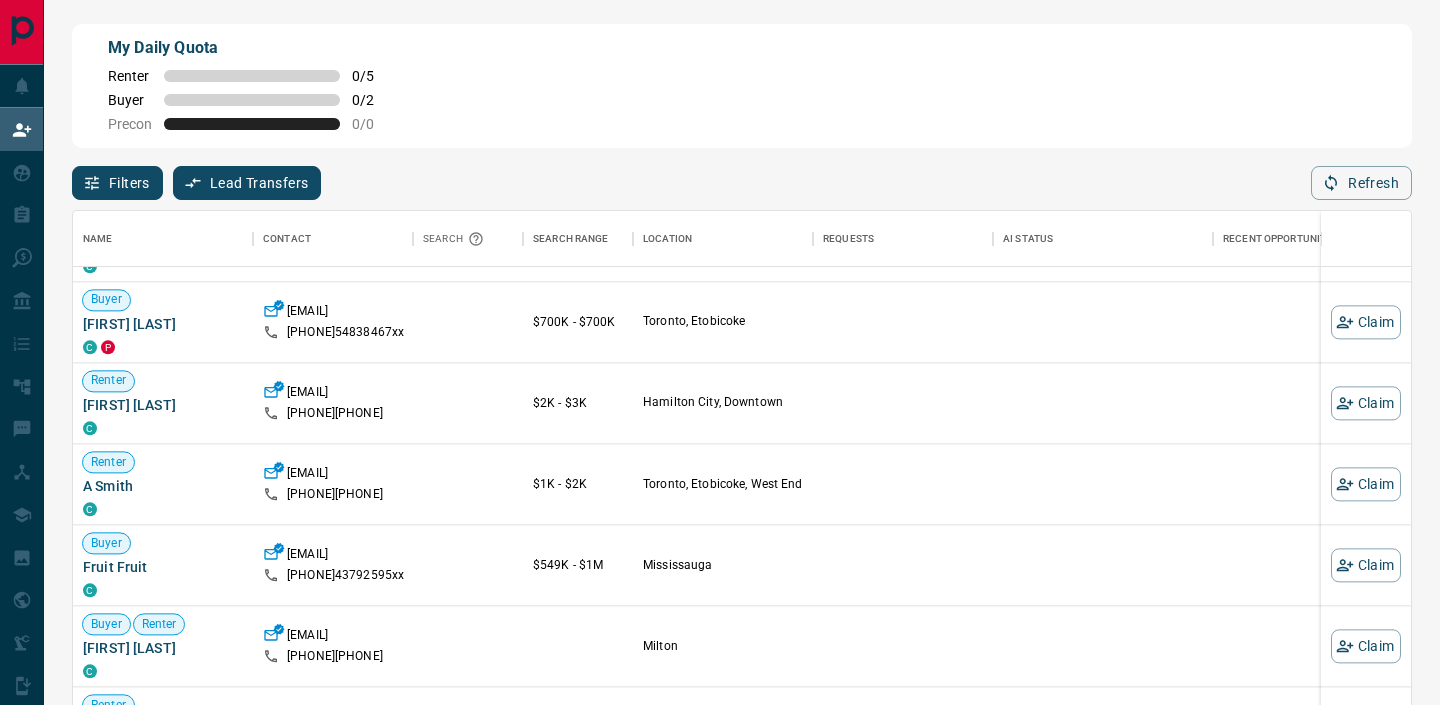 scroll, scrollTop: 8848, scrollLeft: 0, axis: vertical 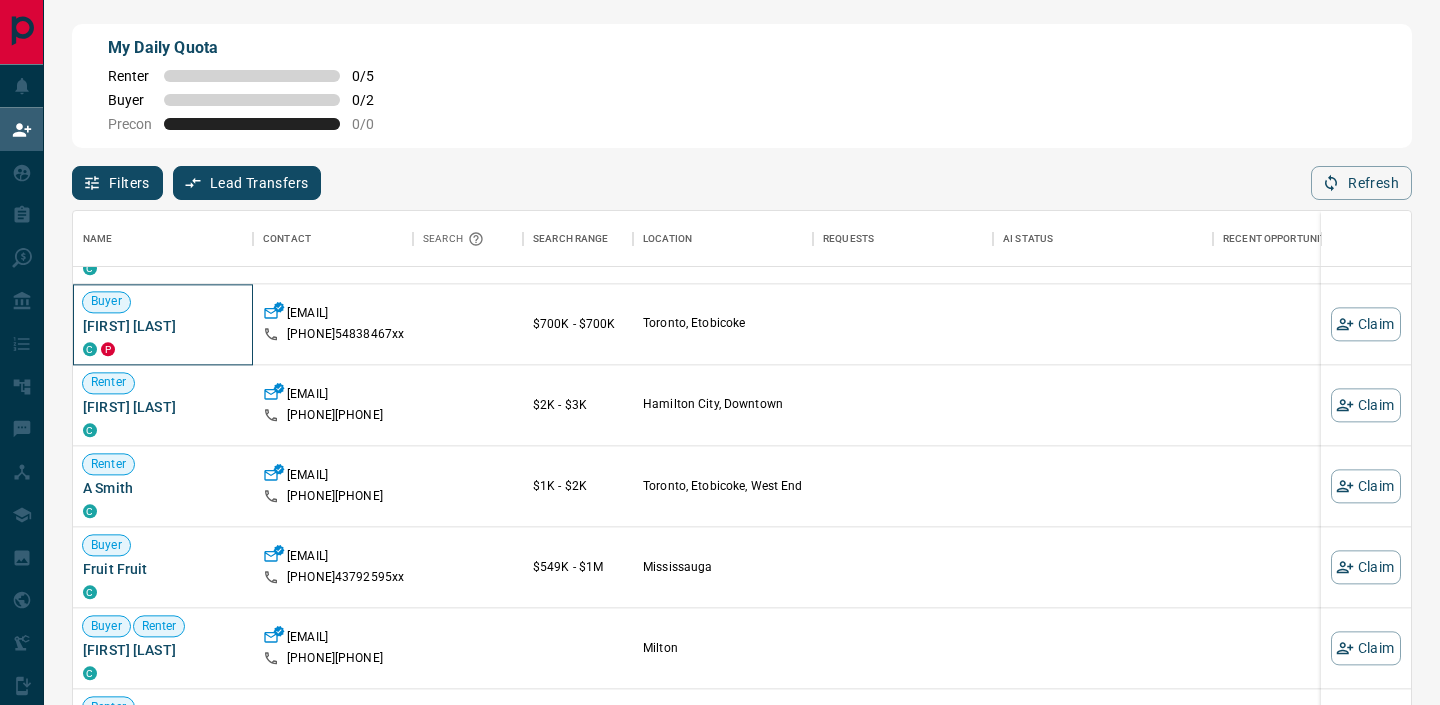 click on "[FIRST] [LAST]" at bounding box center [163, 326] 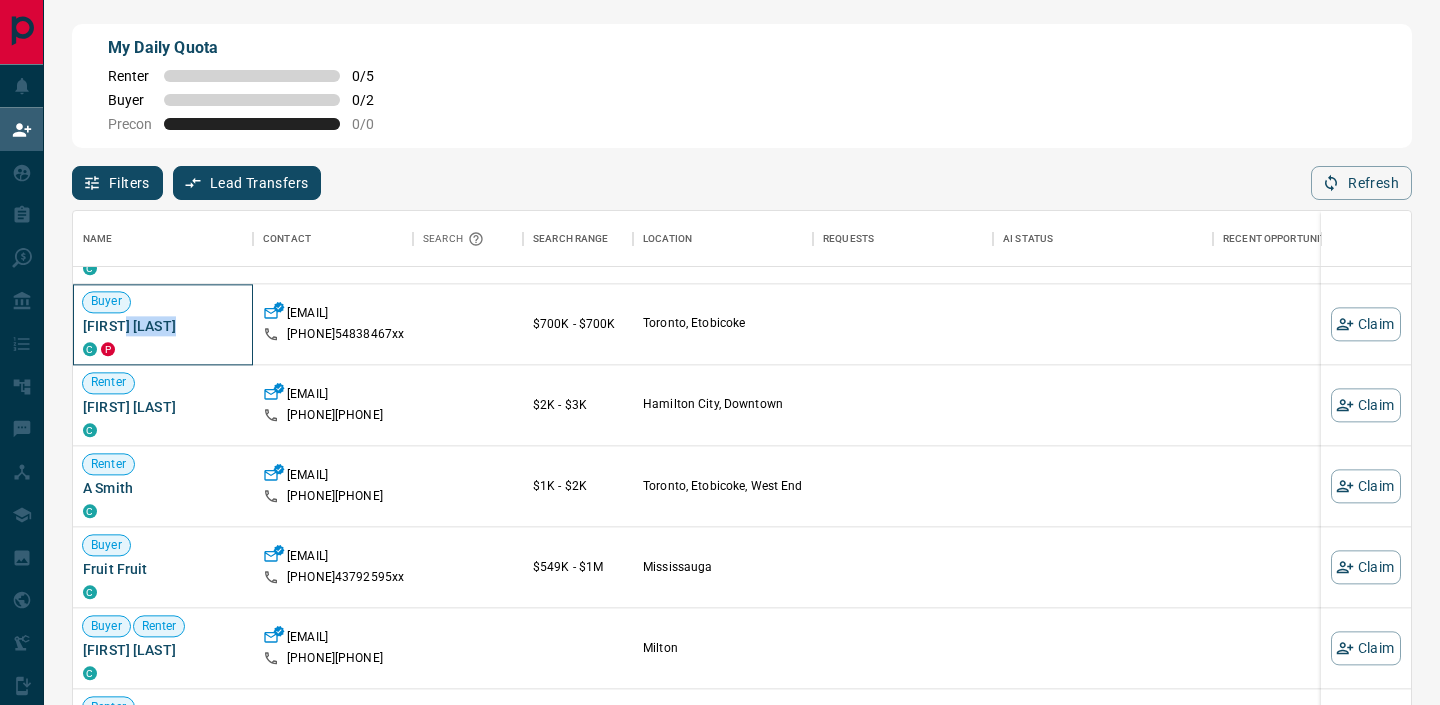 click on "[FIRST] [LAST]" at bounding box center [163, 326] 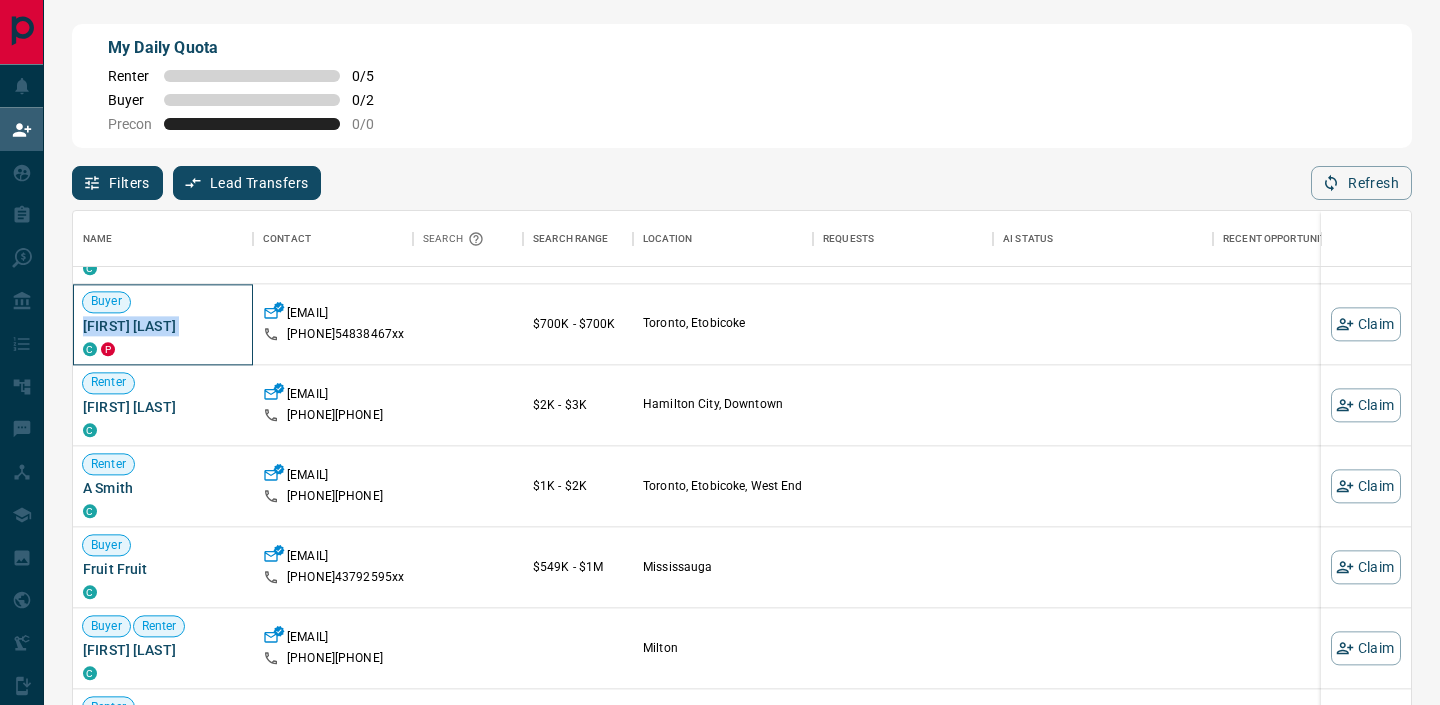 click on "[FIRST] [LAST]" at bounding box center [163, 326] 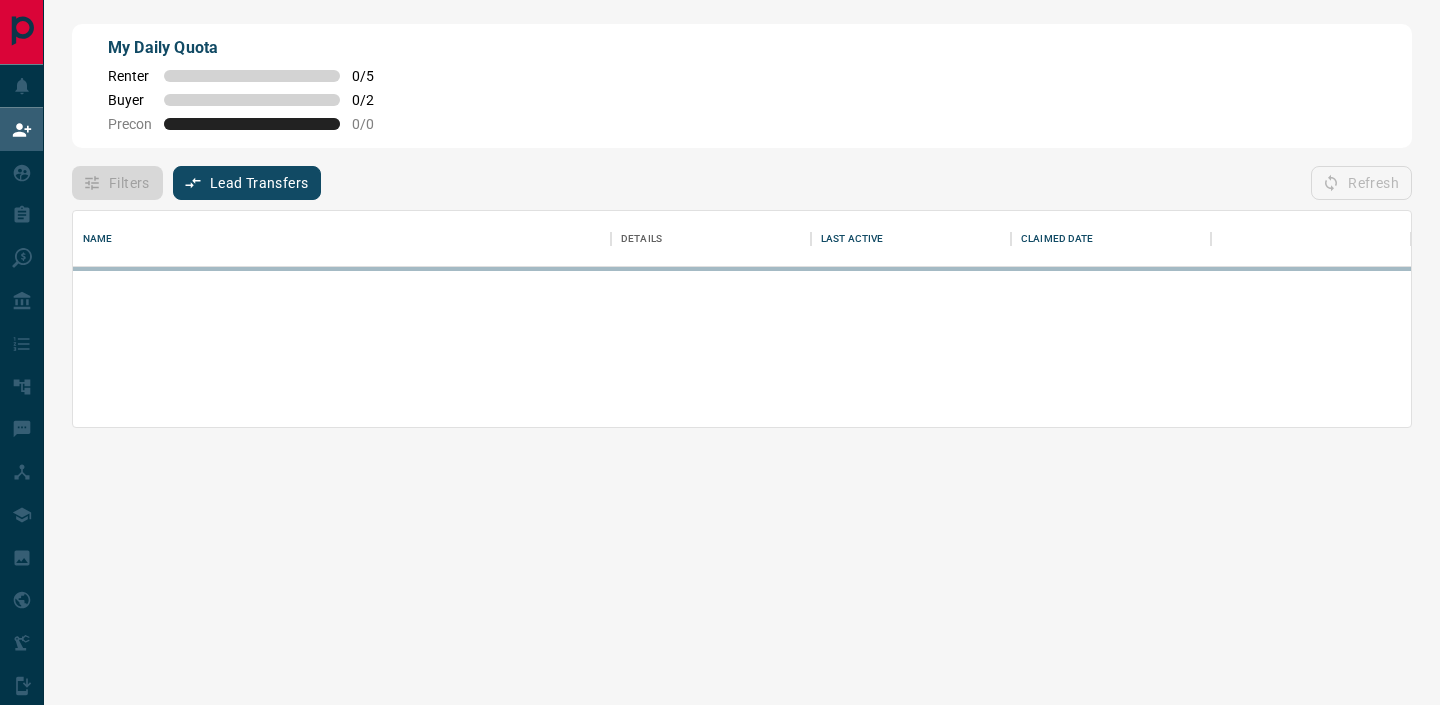 scroll, scrollTop: 1, scrollLeft: 1, axis: both 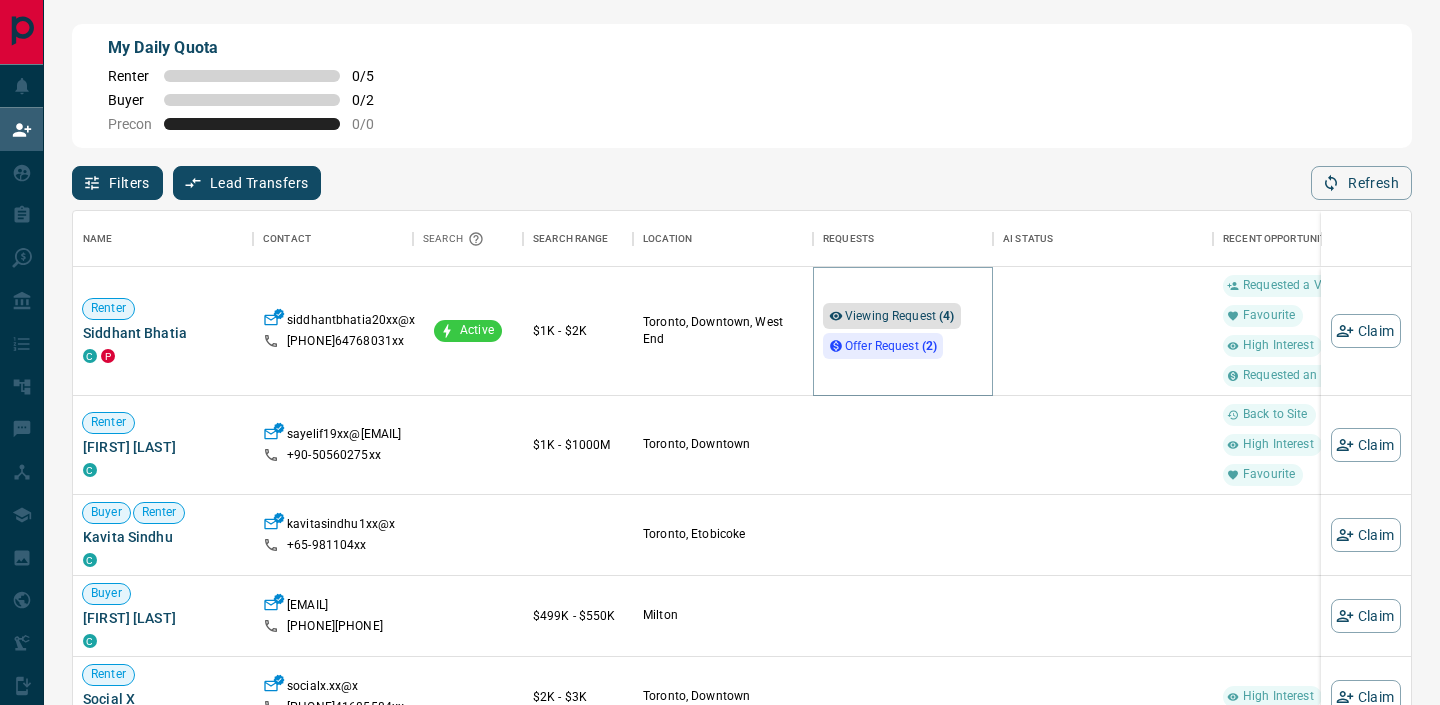 click on "Viewing Request   ( 4 )" at bounding box center [900, 316] 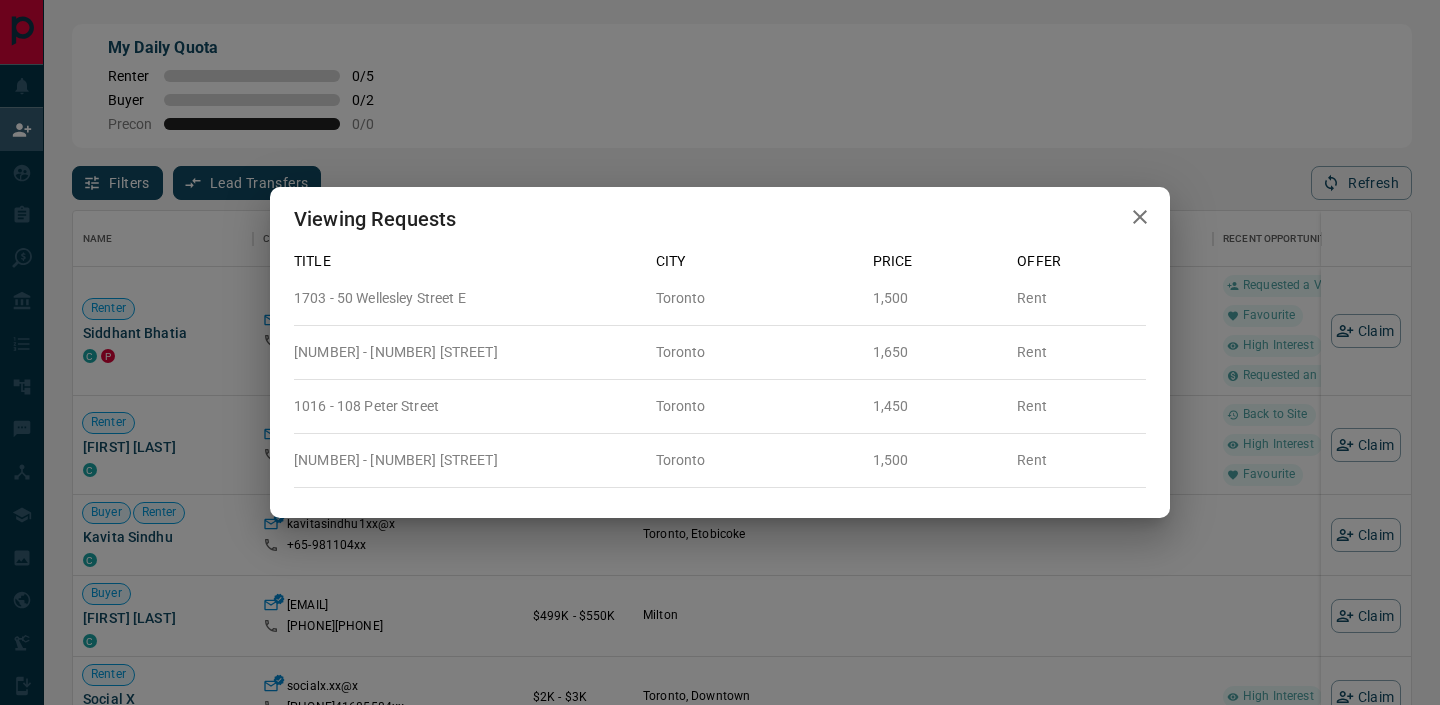 click at bounding box center (1140, 217) 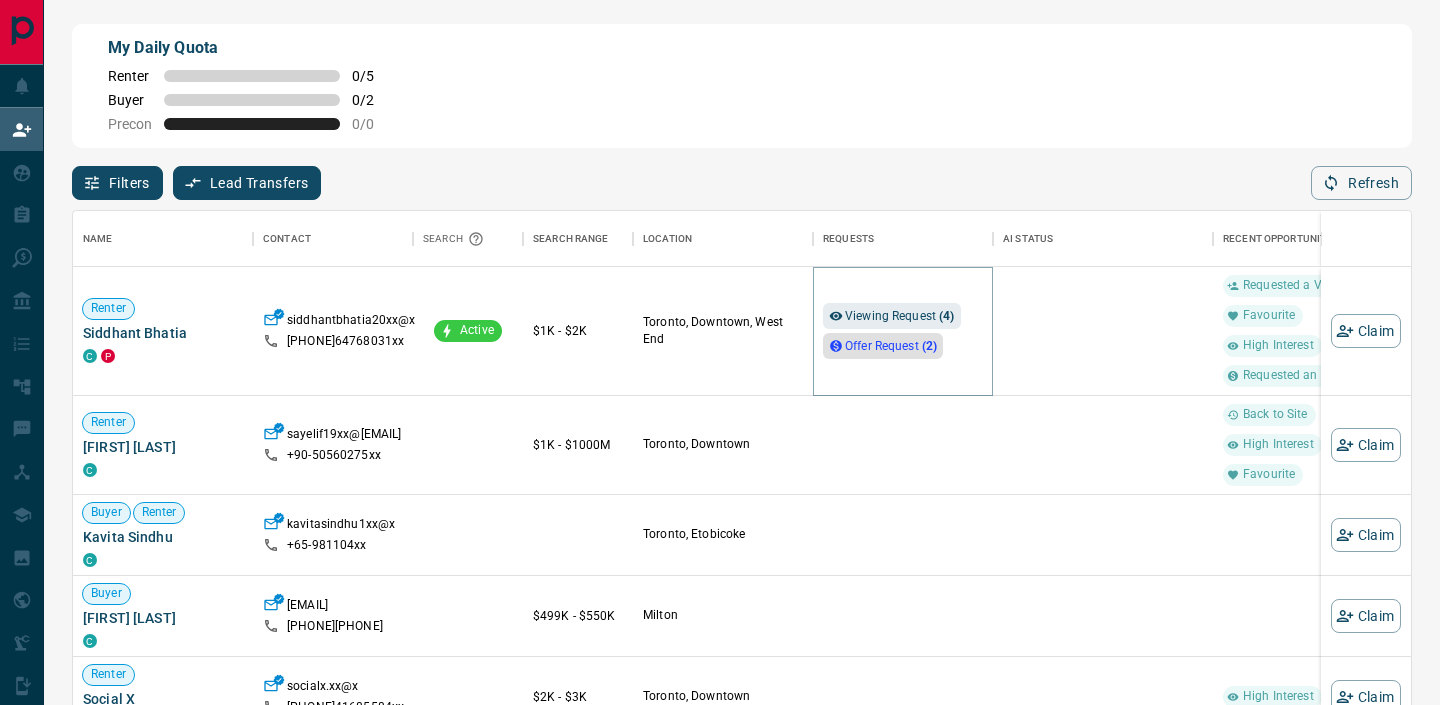 click on "Offer Request   ( 2 )" at bounding box center (891, 346) 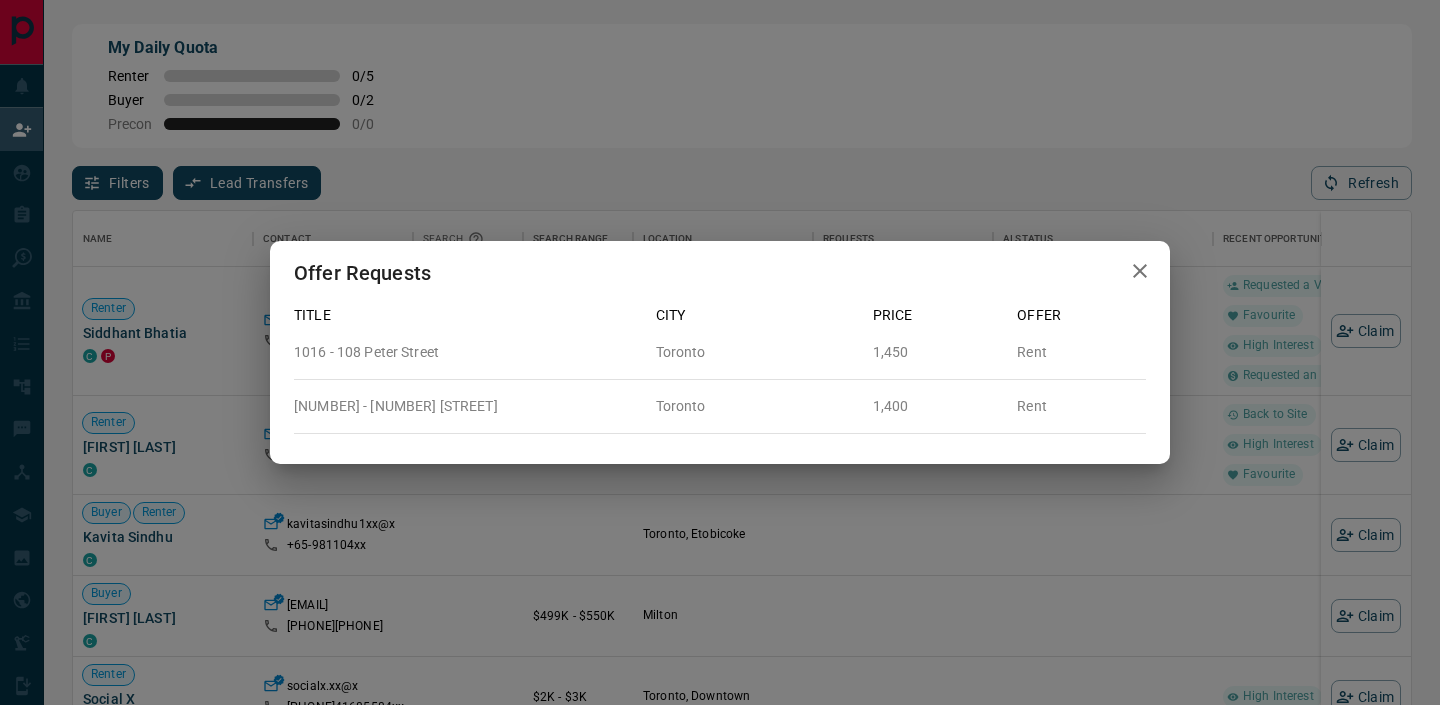 click at bounding box center [1140, 271] 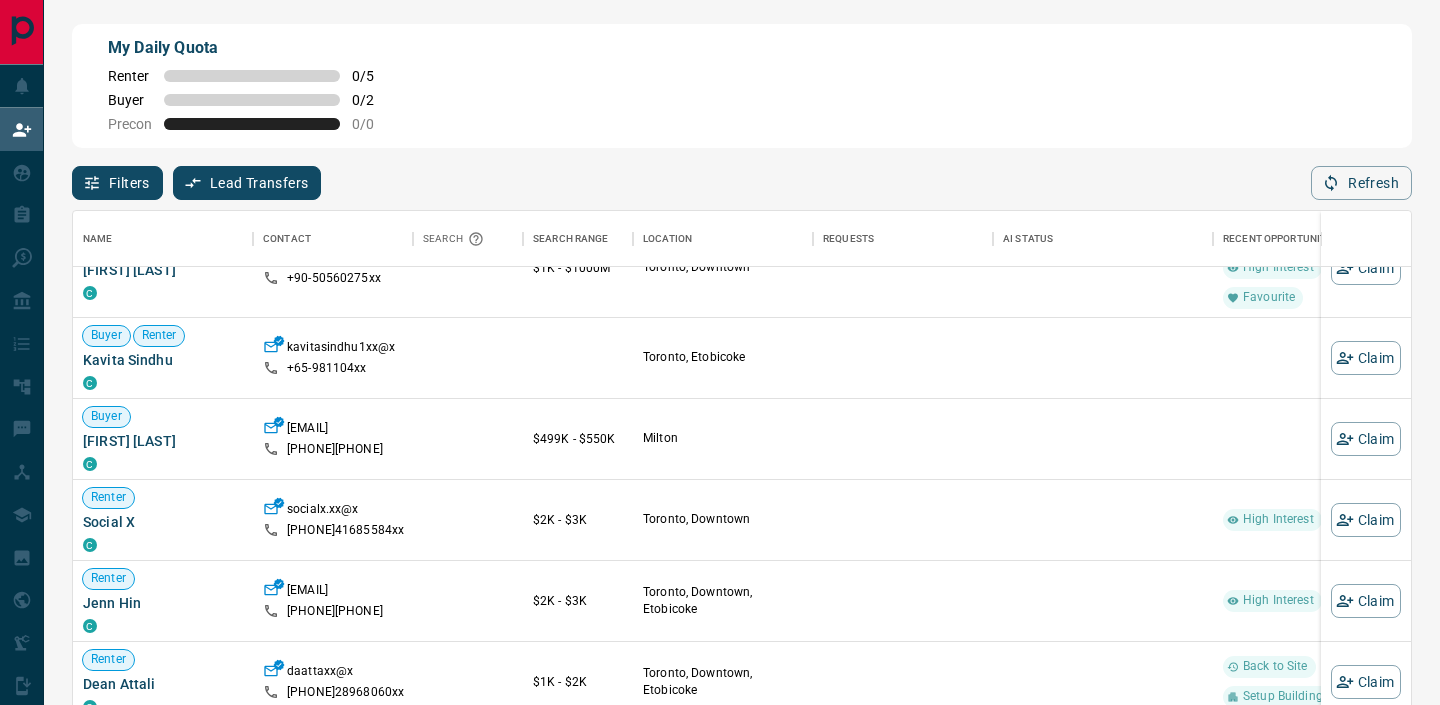 scroll, scrollTop: 0, scrollLeft: 0, axis: both 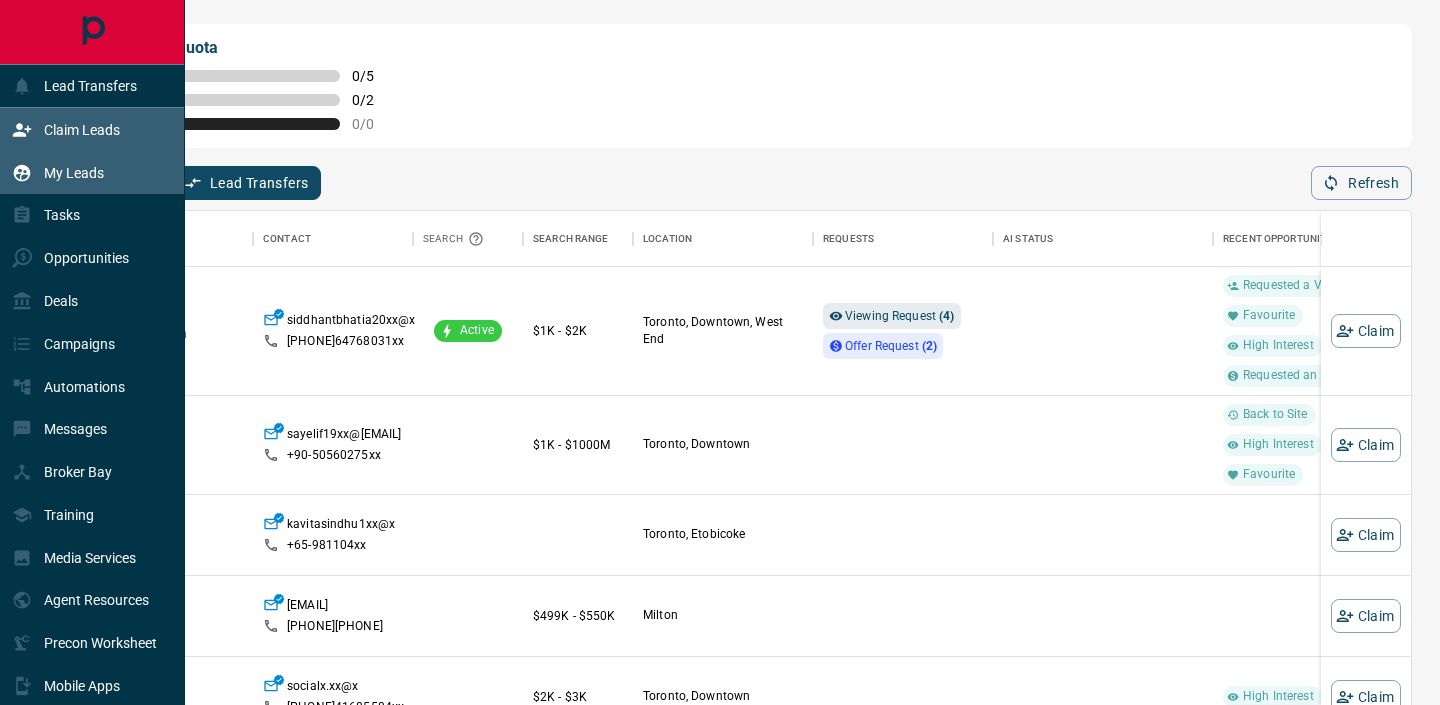 click on "My Leads" at bounding box center (58, 172) 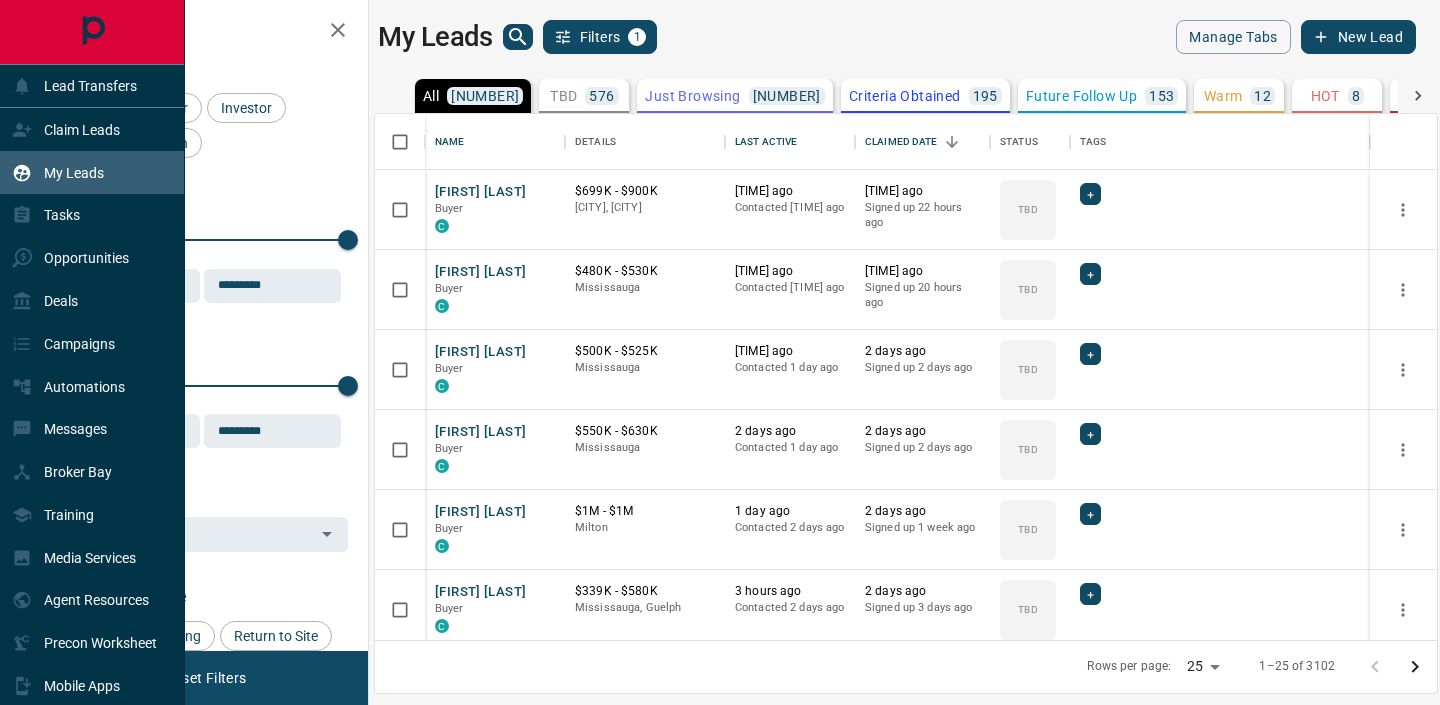 scroll, scrollTop: 1, scrollLeft: 1, axis: both 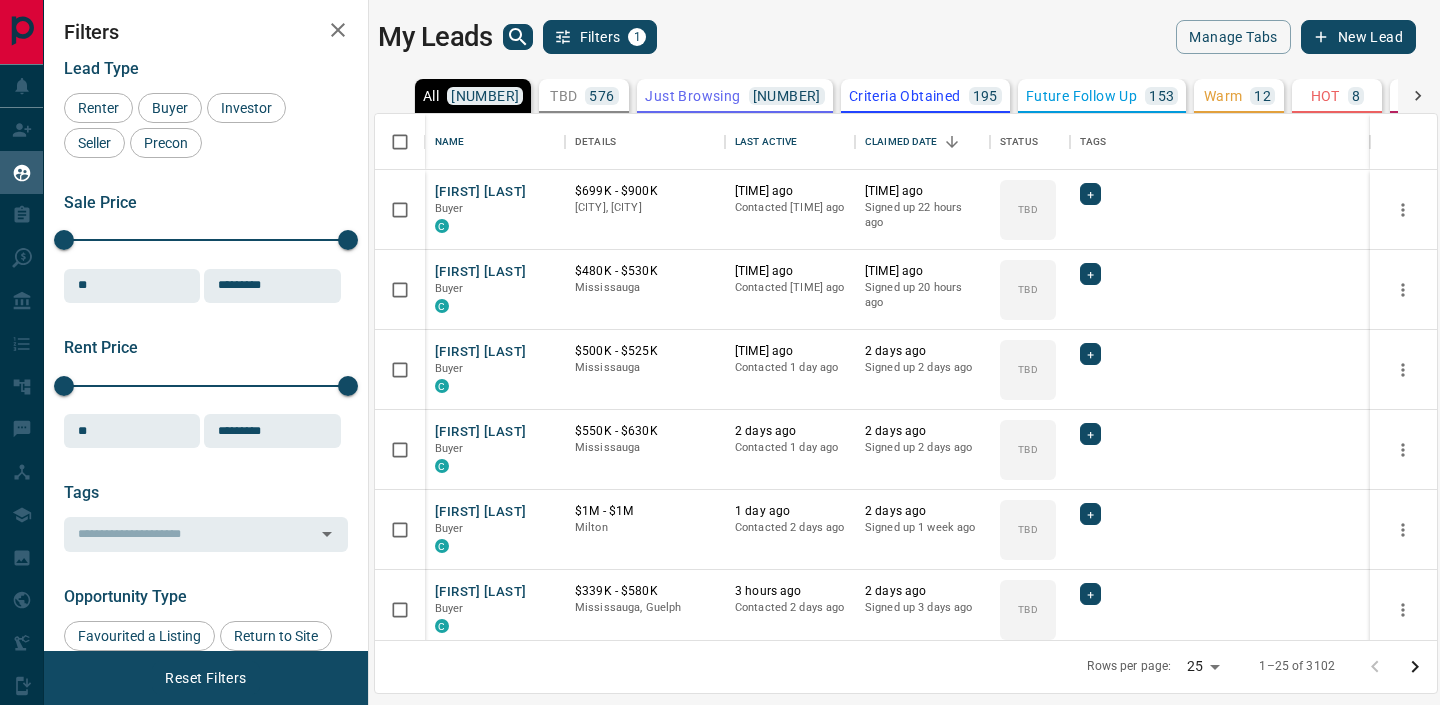 click 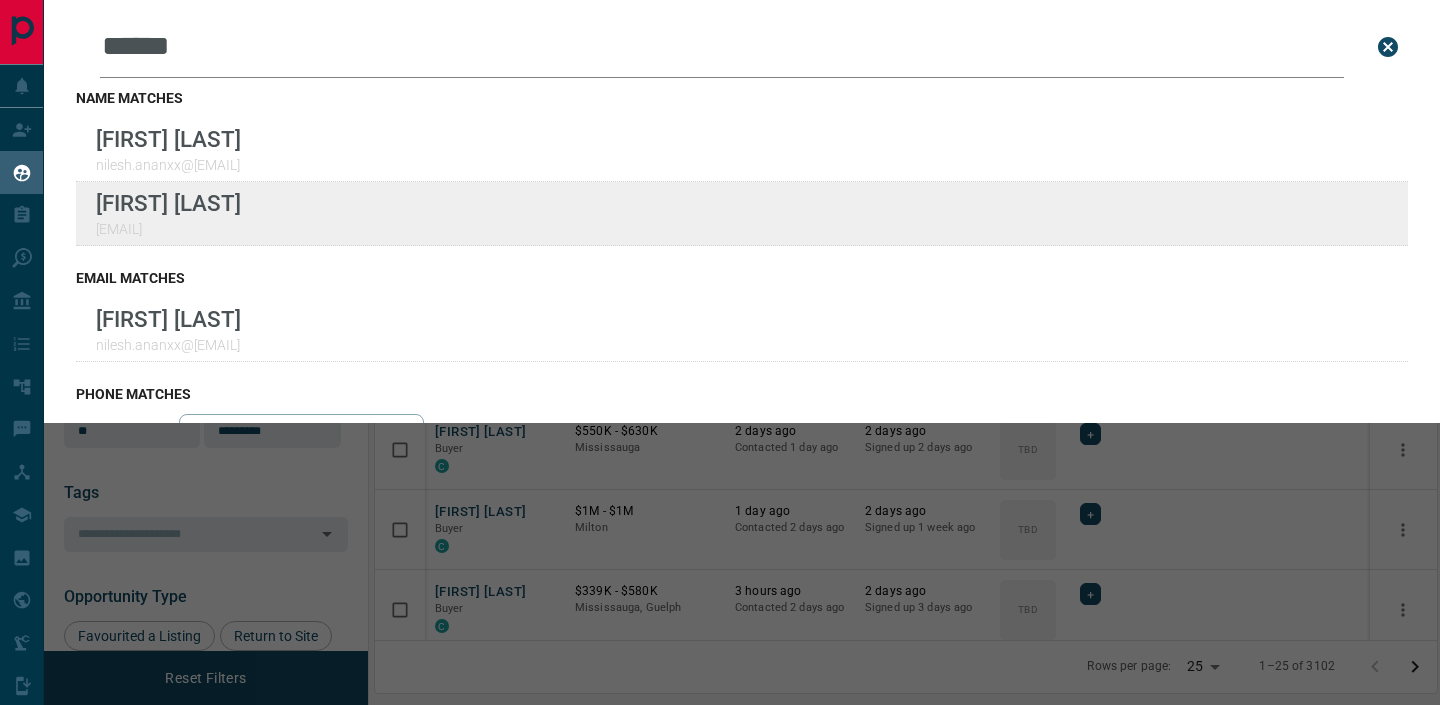 click on "Lead Transfers Claim Leads My Leads Tasks Opportunities Deals Campaigns Automations Messages Broker Bay Training Media Services Agent Resources Precon Worksheet Mobile Apps Disclosure Logout My Leads Leads Search Bar ****** Search for a lead by name, email, phone, or id name matches [FIRST] [LAST] [EMAIL] [FIRST] [LAST] [EMAIL] email matches [FIRST] [LAST] [EMAIL] phone matches No results. Show leads not assigned to you id matches No results. Show leads not assigned to you Filters 1 Manage Tabs New Lead All [NUMBER] TBD [NUMBER] Do Not Contact - Not Responsive [NUMBER] Bogus [NUMBER] Just Browsing [NUMBER] Criteria Obtained [NUMBER] Future Follow Up [NUMBER] Warm [NUMBER] HOT [NUMBER] Taken on Showings [NUMBER] Submitted Offer [NUMBER] Client [NUMBER] Name Details Last Active Claimed Date Status Tags [FIRST] [LAST] Buyer C [PRICE] - [PRICE] [CITY], [CITY] [TIME] ago Contacted [TIME] ago [TIME] ago Signed up [TIME] ago TBD + [FIRST] [LAST] Buyer C [PRICE] - [PRICE] [CITY] [TIME] ago TBD + C +" at bounding box center (720, 340) 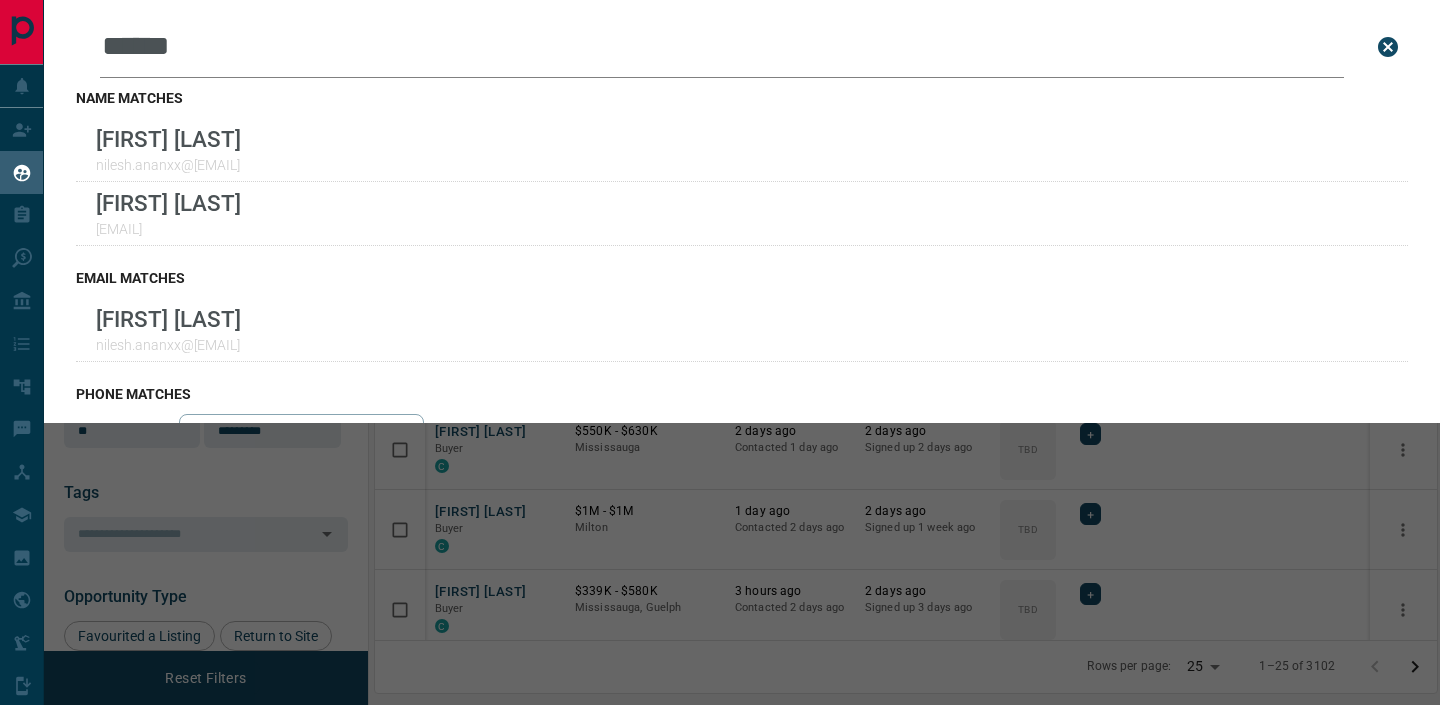 click on "******" at bounding box center (722, 47) 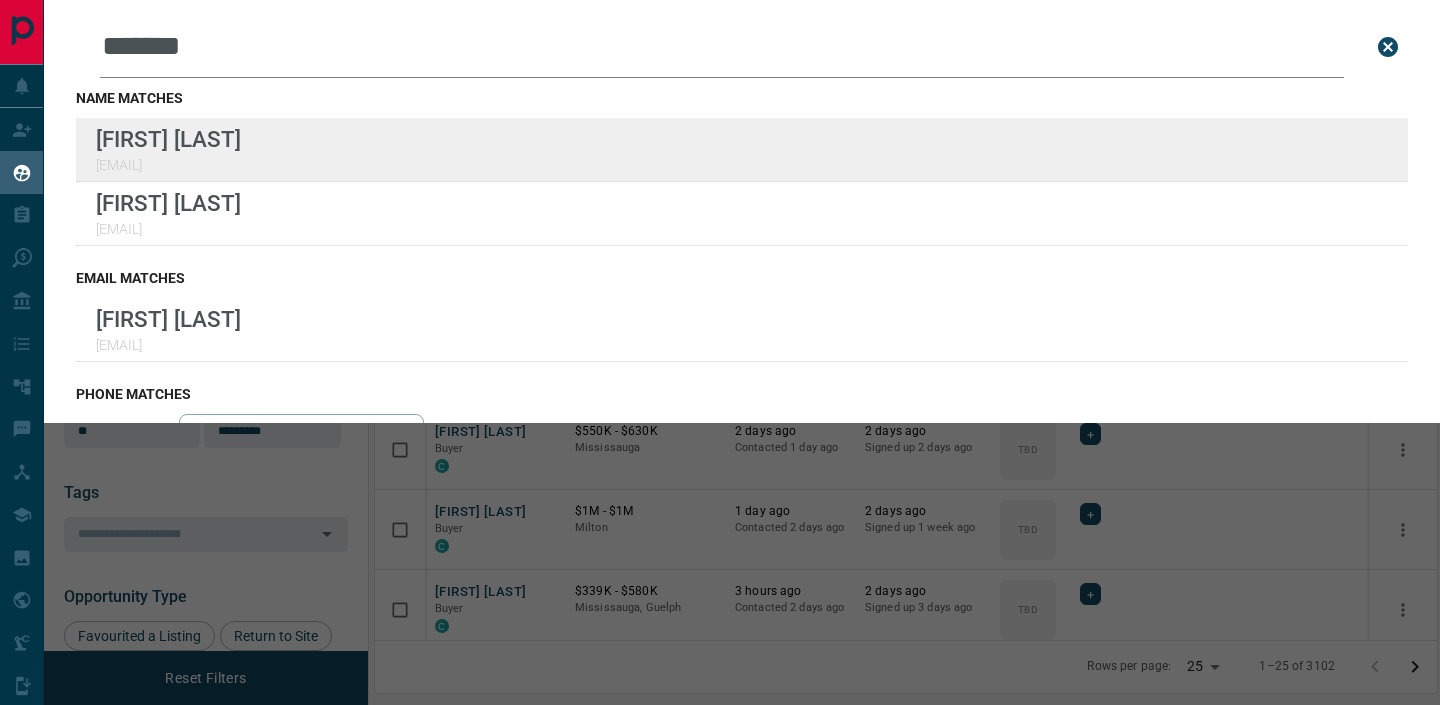 type on "*******" 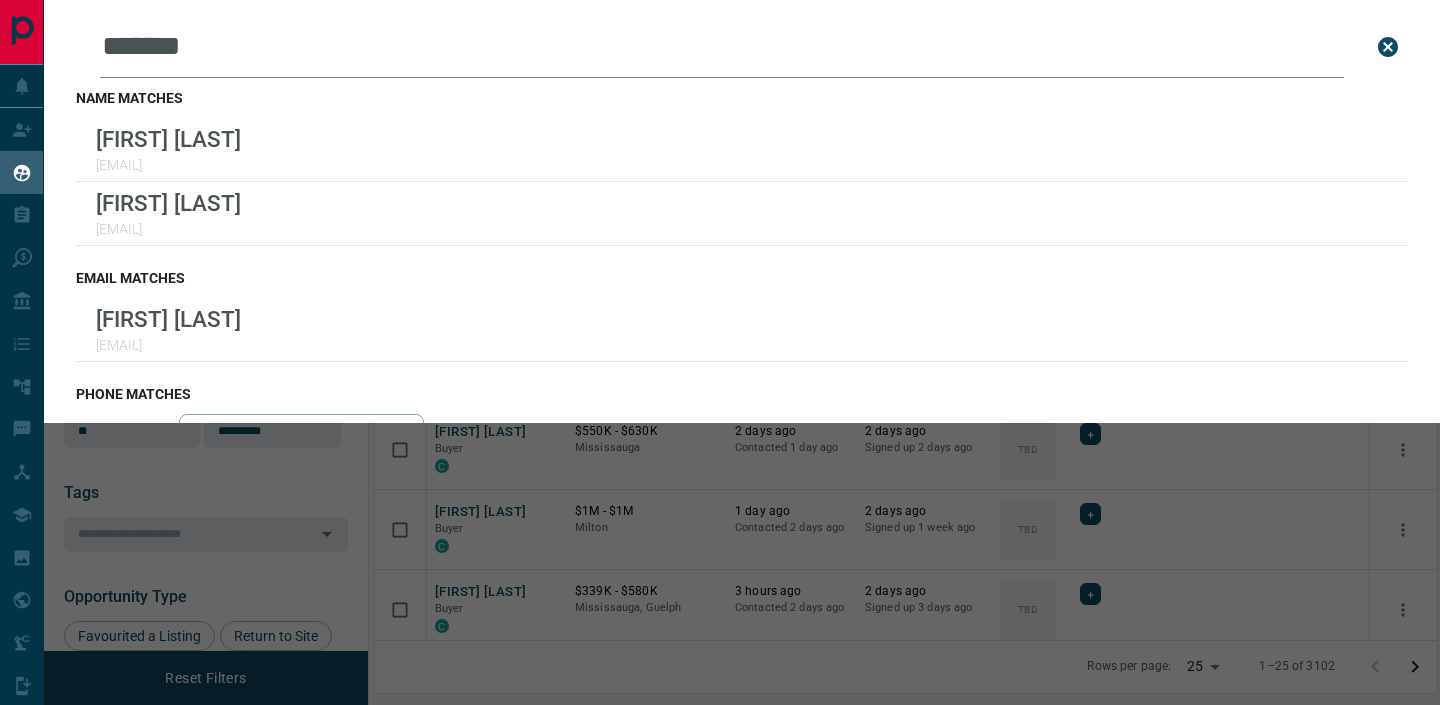 click on "Leads Search Bar ******* Search for a lead by name, email, phone, or id name matches [FIRST] [LAST] [EMAIL] [FIRST] [LAST] [EMAIL] email matches [FIRST] [LAST] phone matches No results. Show leads not assigned to you id matches No results. Show leads not assigned to you" at bounding box center (764, 352) 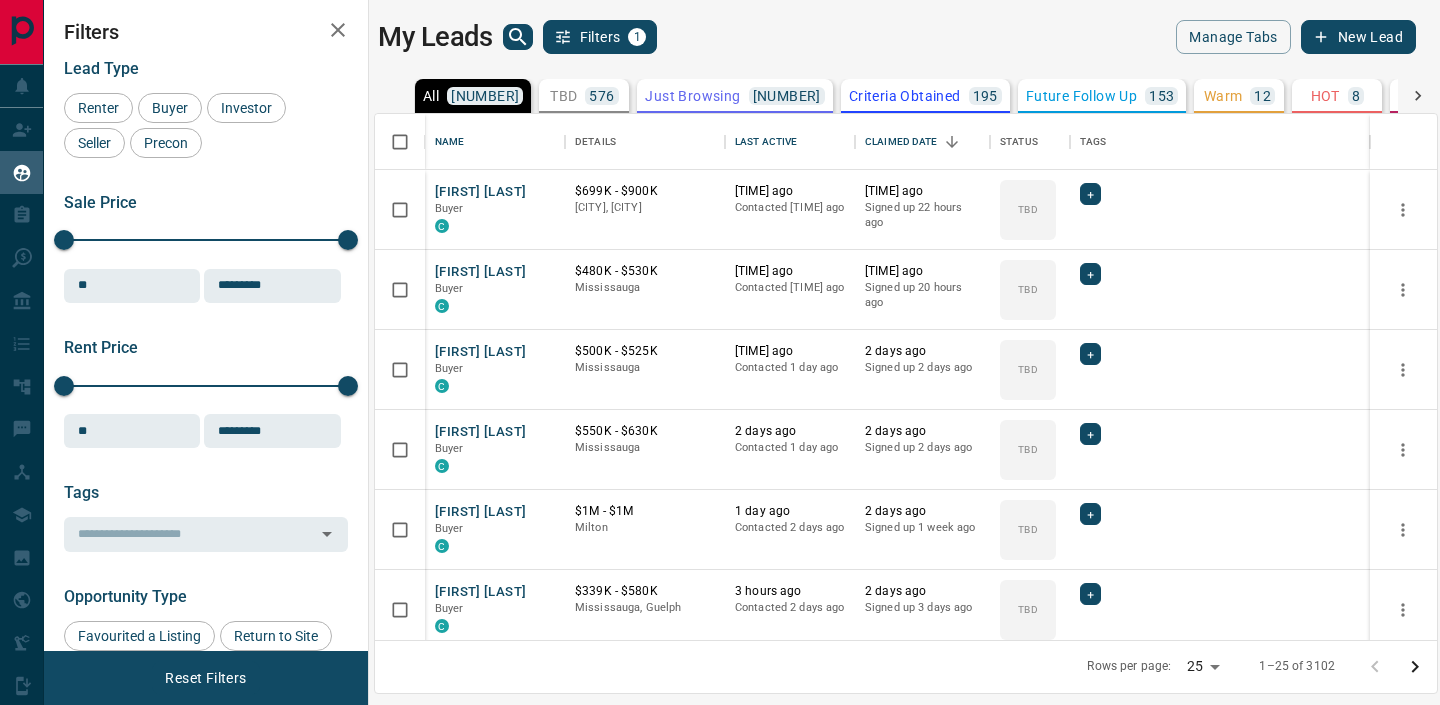 click at bounding box center (518, 37) 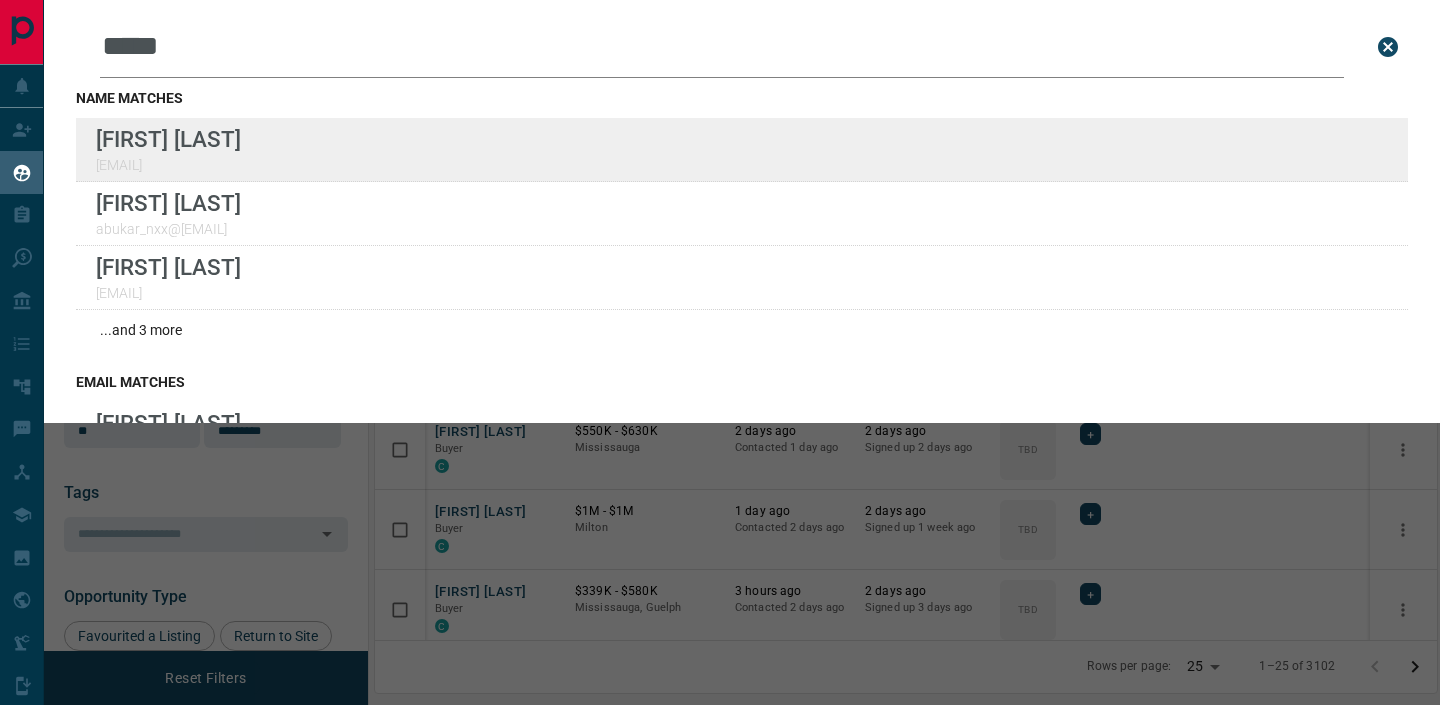 type on "*****" 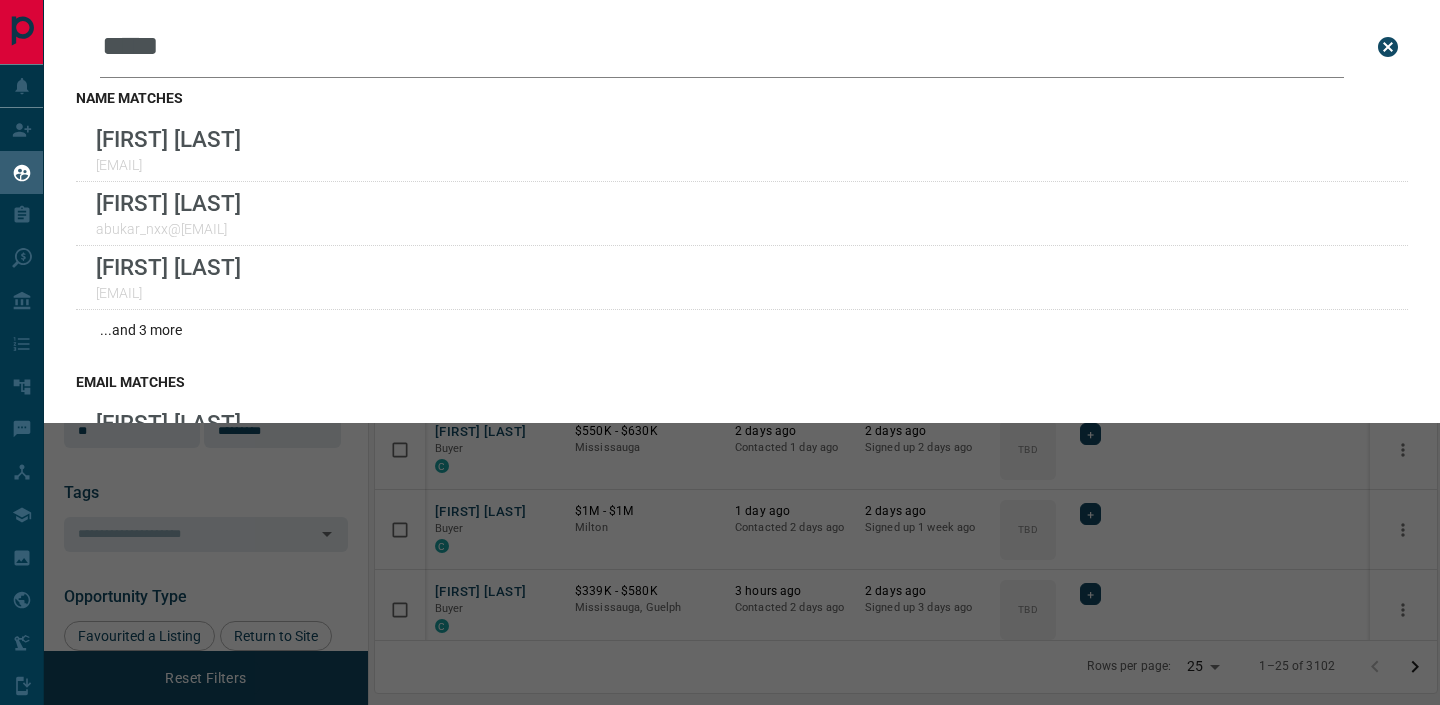 click on "Leads Search Bar ***** Search for a lead by name, email, phone, or id name matches [FIRST] [LAST] [EMAIL] [FIRST] [LAST] [EMAIL] ...and 3 more email matches [FIRST] [LAST] [EMAIL] [FIRST] [LAST] [EMAIL] ...and 40 more phone matches No results. Show leads not assigned to you id matches No results. Show leads not assigned to you" at bounding box center (764, 352) 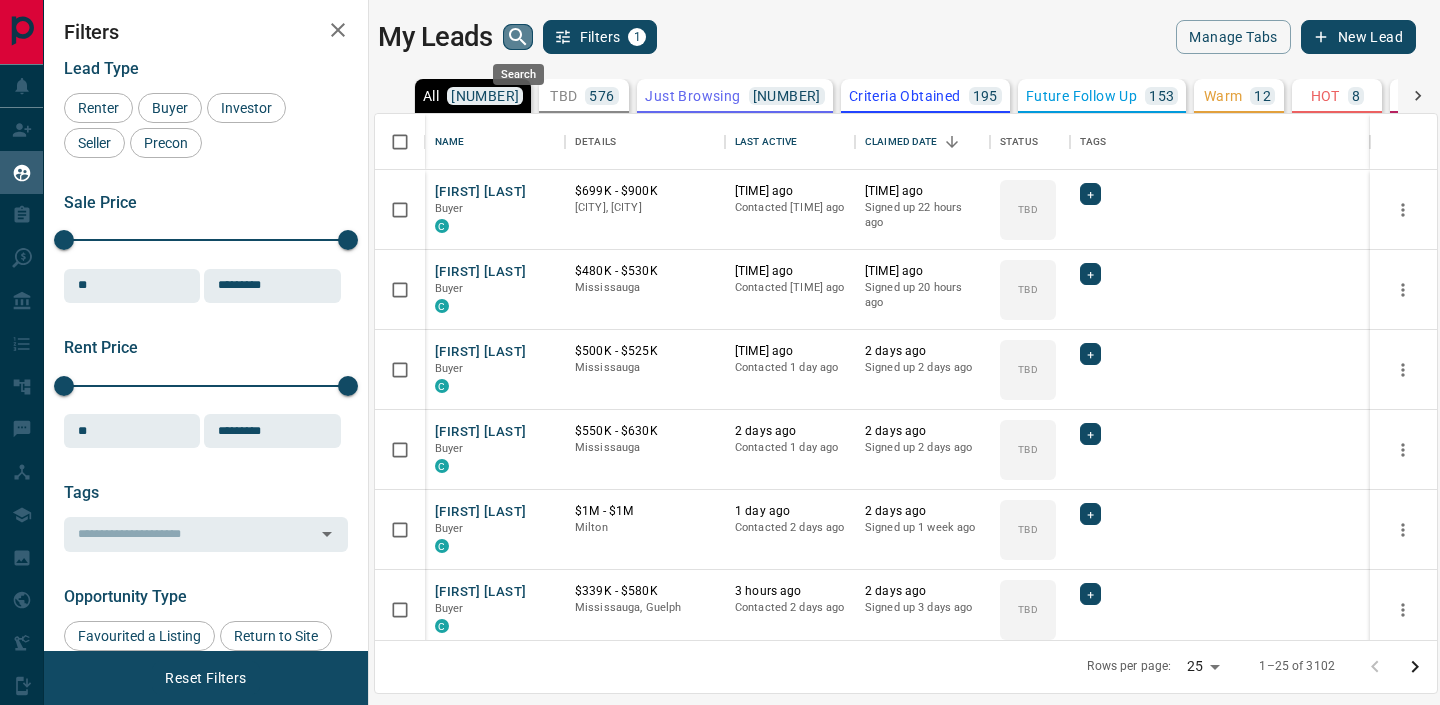 click 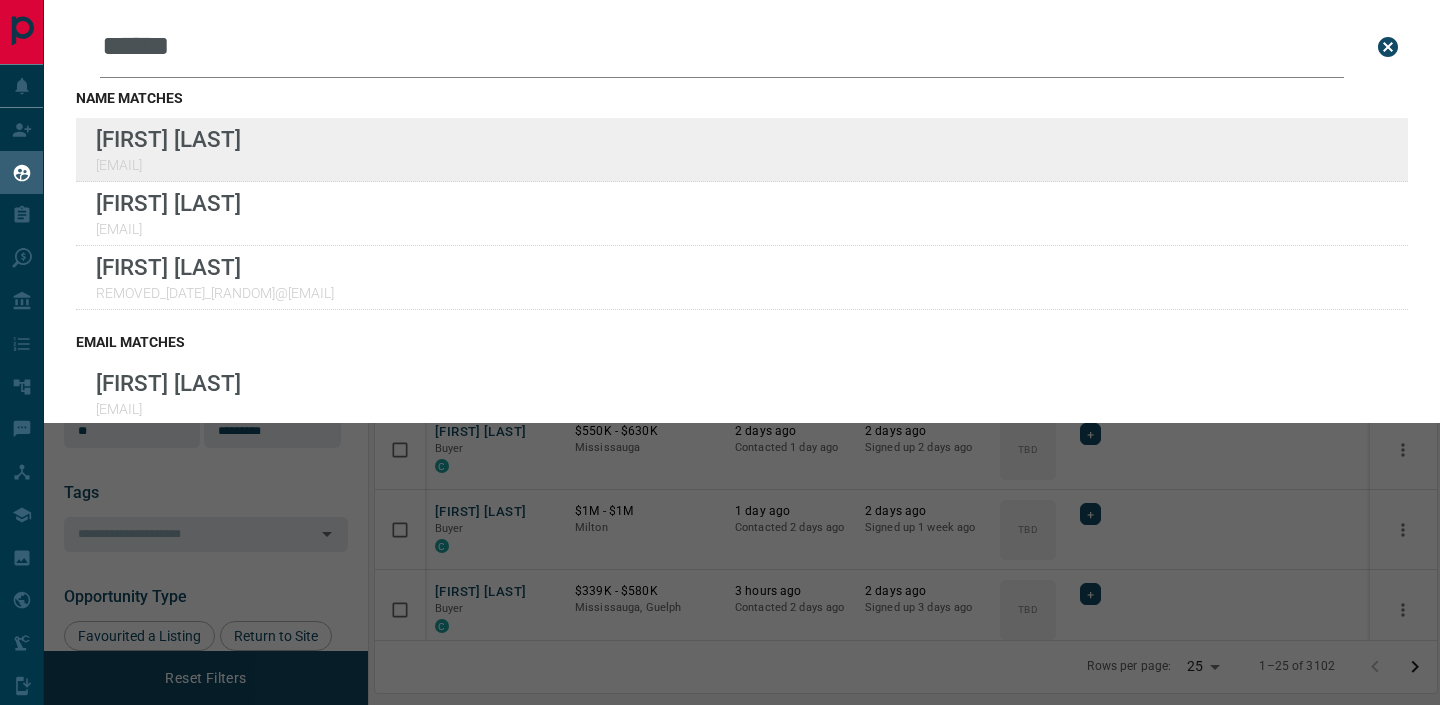 click on "Lead Transfers Claim Leads My Leads Tasks Opportunities Deals Campaigns Automations Messages Broker Bay Training Media Services Agent Resources Precon Worksheet Mobile Apps Disclosure Logout My Leads Leads Search Bar ****** Search for a lead by name, email, phone, or id name matches [FIRST] [LAST] [EMAIL] [FIRST] [LAST] REMOVED_[DATE]_[RANDOM]@[EMAIL] email matches [FIRST] [LAST] [EMAIL] phone matches No results. Show leads not assigned to you id matches No results. Show leads not assigned to you Filters 1 Manage Tabs New Lead All 3102 TBD 576 Do Not Contact - Not Responsive 925 Bogus 262 Just Browsing 911 Criteria Obtained 195 Future Follow Up 153 Warm 12 HOT 8 Taken on Showings 7 Submitted Offer 2 Client 51 Name Details Last Active Claimed Date Status Tags [FIRST] [LAST] Buyer C [PRICE] - [PRICE] [CITY] [TIME] ago TBD + [FIRST] [LAST] Buyer C [PRICE] - [PRICE] [CITY] [TIME] ago TBD +" at bounding box center (720, 340) 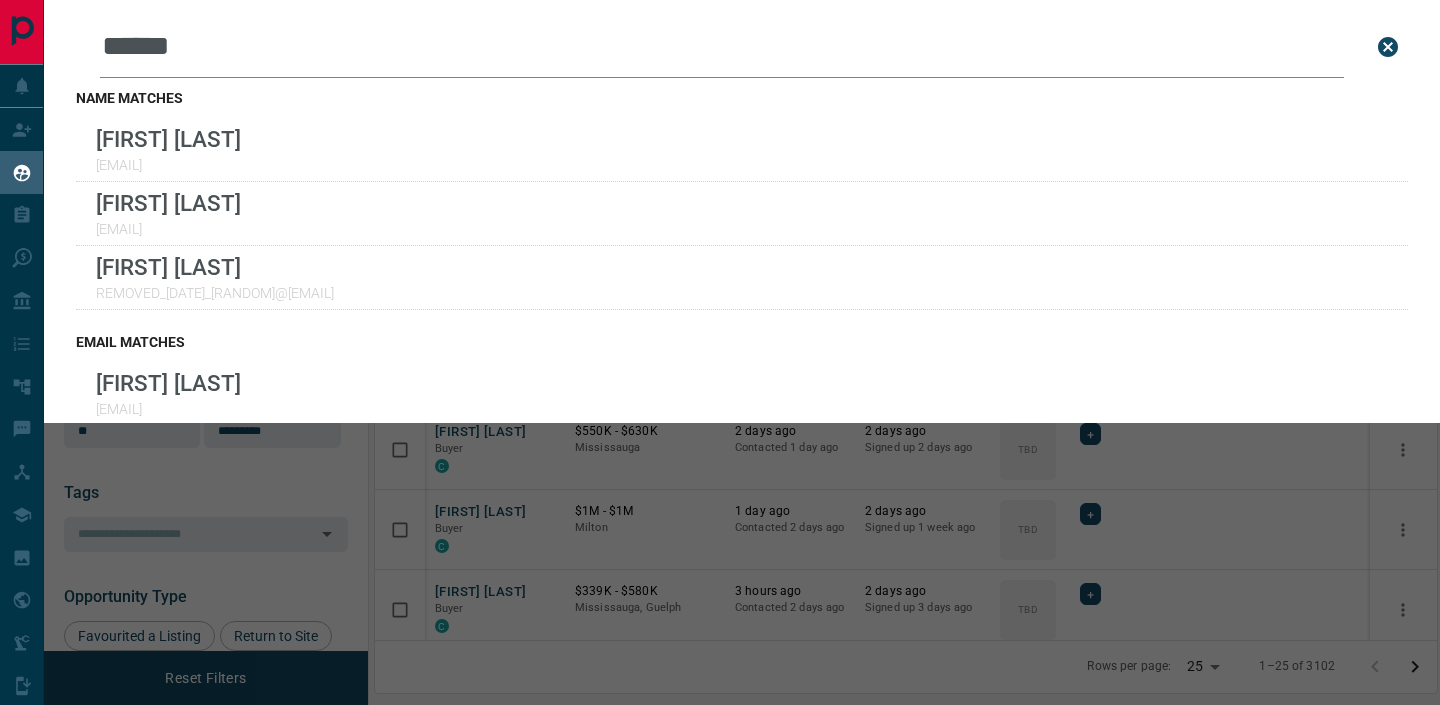 click on "******" at bounding box center (722, 47) 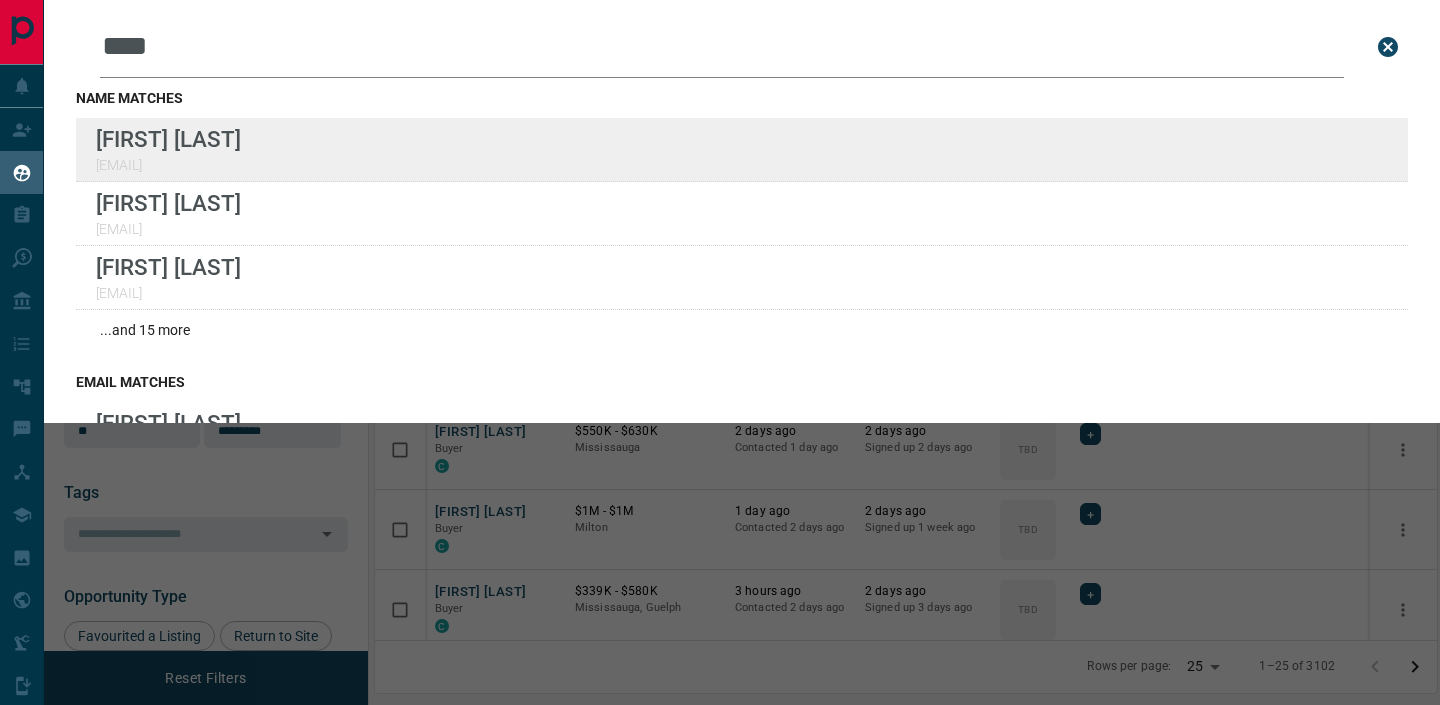 click on "Lead Transfers Claim Leads My Leads Tasks Opportunities Deals Campaigns Automations Messages Broker Bay Training Media Services Agent Resources Precon Worksheet Mobile Apps Disclosure Logout My Leads Leads Search Bar **** Search for a lead by name, email, phone, or id name matches [FIRST] [LAST] [EMAIL] [FIRST] [LAST] [EMAIL] [FIRST] [LAST] [EMAIL] ...and 15 more email matches [FIRST] [LAST] [EMAIL] [FIRST] [LAST] [EMAIL] [FIRST] [LAST] ...and 3 more phone matches No results. Show leads not assigned to you id matches No results. Show leads not assigned to you Filters 1 Manage Tabs New Lead All 3102 TBD 576 Do Not Contact - Not Responsive 925 Bogus 262 Just Browsing 911 Criteria Obtained 195 Future Follow Up 153 Warm 12 HOT 8 Taken on Showings 7 Submitted Offer 2 Client 51 Name Details Last Active Claimed Date Status Tags [FIRST] [LAST] Buyer C [PRICE] - [PRICE] [CITY], [CITY] [TIME] ago Contacted [TIME] ago [TIME] ago Signed up [TIME] ago TBD +" at bounding box center (720, 340) 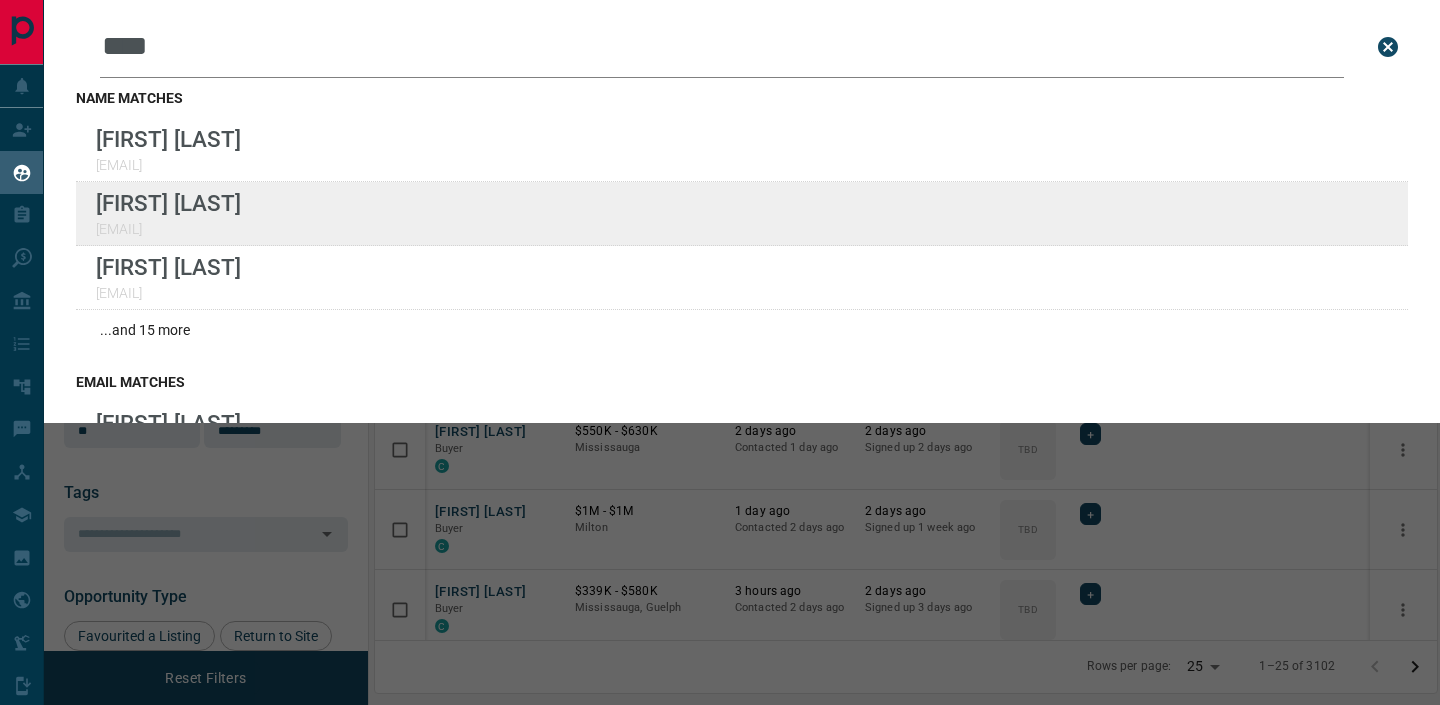 click on "Lead Transfers Claim Leads My Leads Tasks Opportunities Deals Campaigns Automations Messages Broker Bay Training Media Services Agent Resources Precon Worksheet Mobile Apps Disclosure Logout My Leads Leads Search Bar **** Search for a lead by name, email, phone, or id name matches [FIRST] [LAST] [EMAIL] [FIRST] [LAST] [EMAIL] [FIRST] [LAST] [EMAIL] ...and 15 more email matches [FIRST] [LAST] [EMAIL] [FIRST] [LAST] [EMAIL] [FIRST] [LAST] ...and 3 more phone matches No results. Show leads not assigned to you id matches No results. Show leads not assigned to you Filters 1 Manage Tabs New Lead All 3102 TBD 576 Do Not Contact - Not Responsive 925 Bogus 262 Just Browsing 911 Criteria Obtained 195 Future Follow Up 153 Warm 12 HOT 8 Taken on Showings 7 Submitted Offer 2 Client 51 Name Details Last Active Claimed Date Status Tags [FIRST] [LAST] Buyer C [PRICE] - [PRICE] [CITY], [CITY] [TIME] ago Contacted [TIME] ago [TIME] ago Signed up [TIME] ago TBD +" at bounding box center [720, 340] 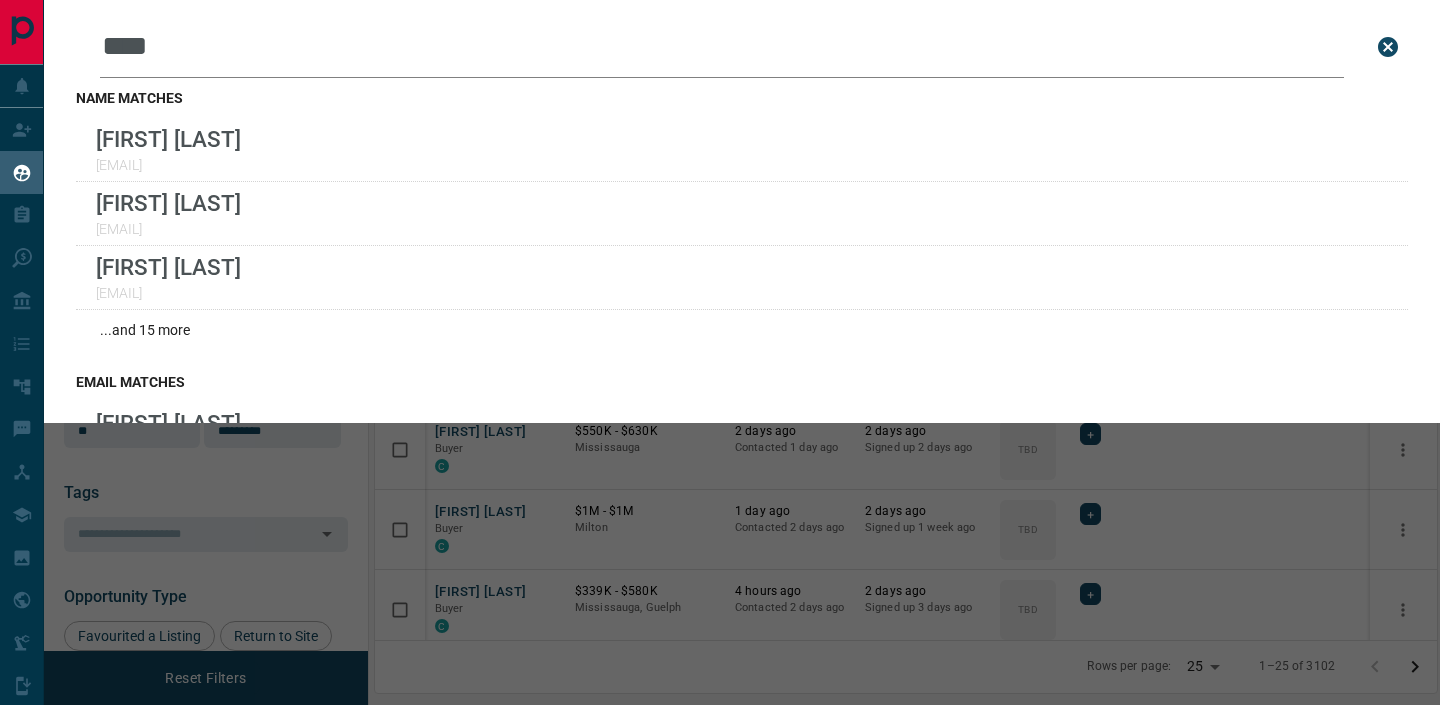 click on "****" at bounding box center (722, 47) 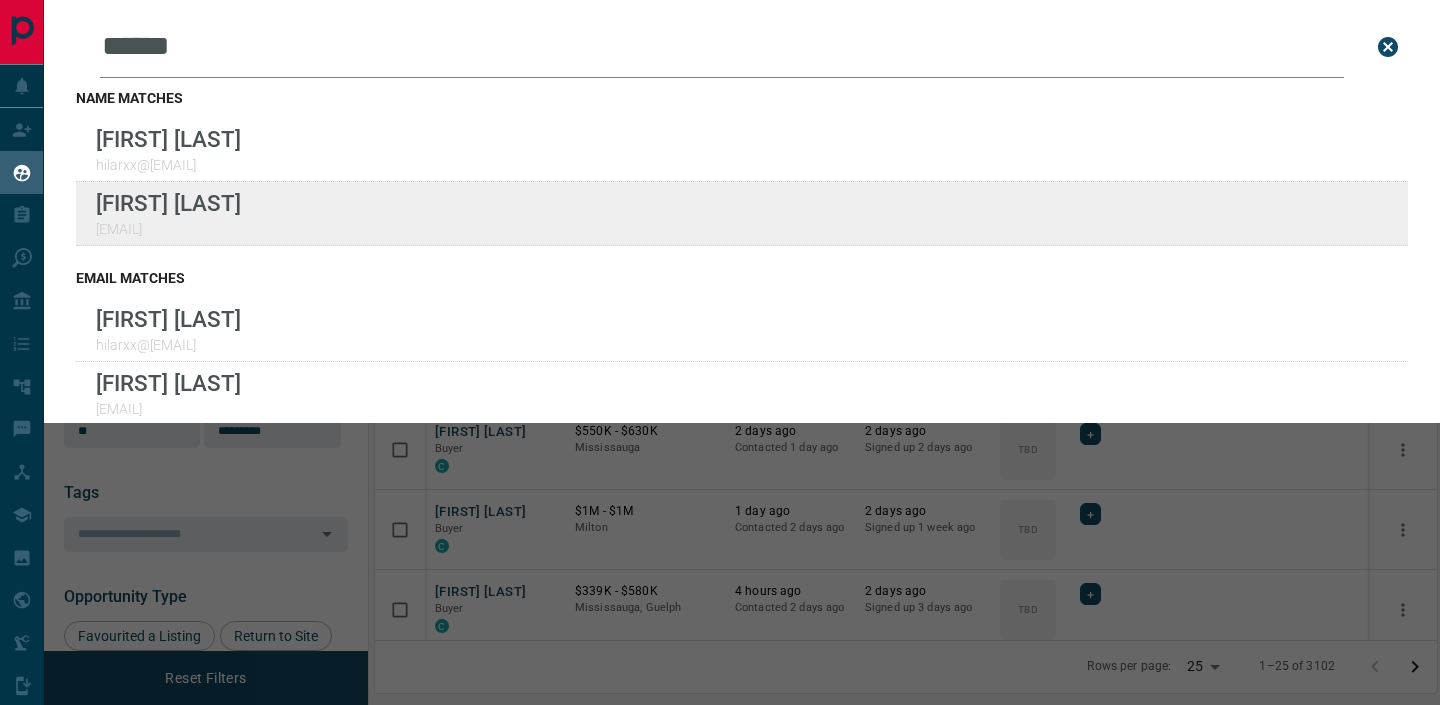 type on "******" 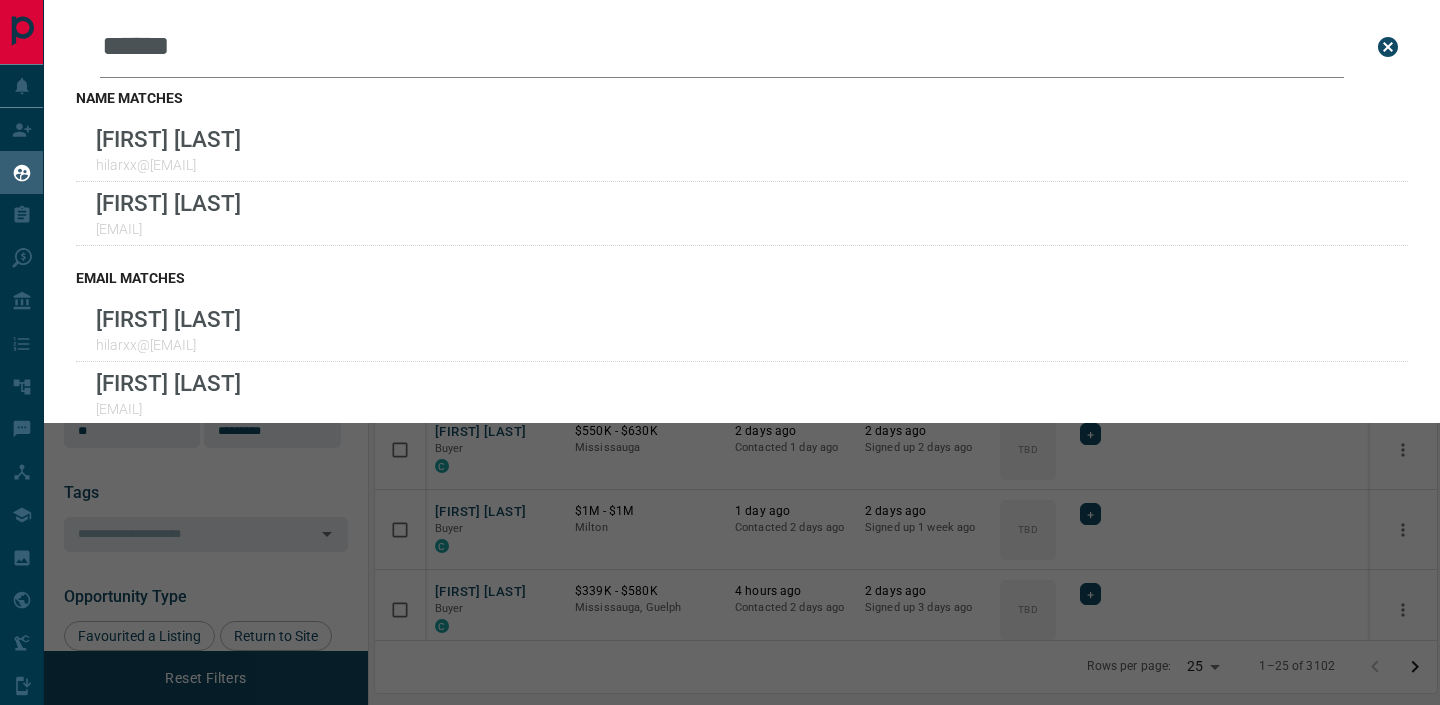 click on "Leads Search Bar ****** Search for a lead by name, email, phone, or id name matches [FIRST] [LAST] [EMAIL] [FIRST] [LAST] [EMAIL] email matches [FIRST] [LAST] [EMAIL] [FIRST] [LAST] [EMAIL] phone matches No results. Show leads not assigned to you id matches No results. Show leads not assigned to you" at bounding box center [764, 352] 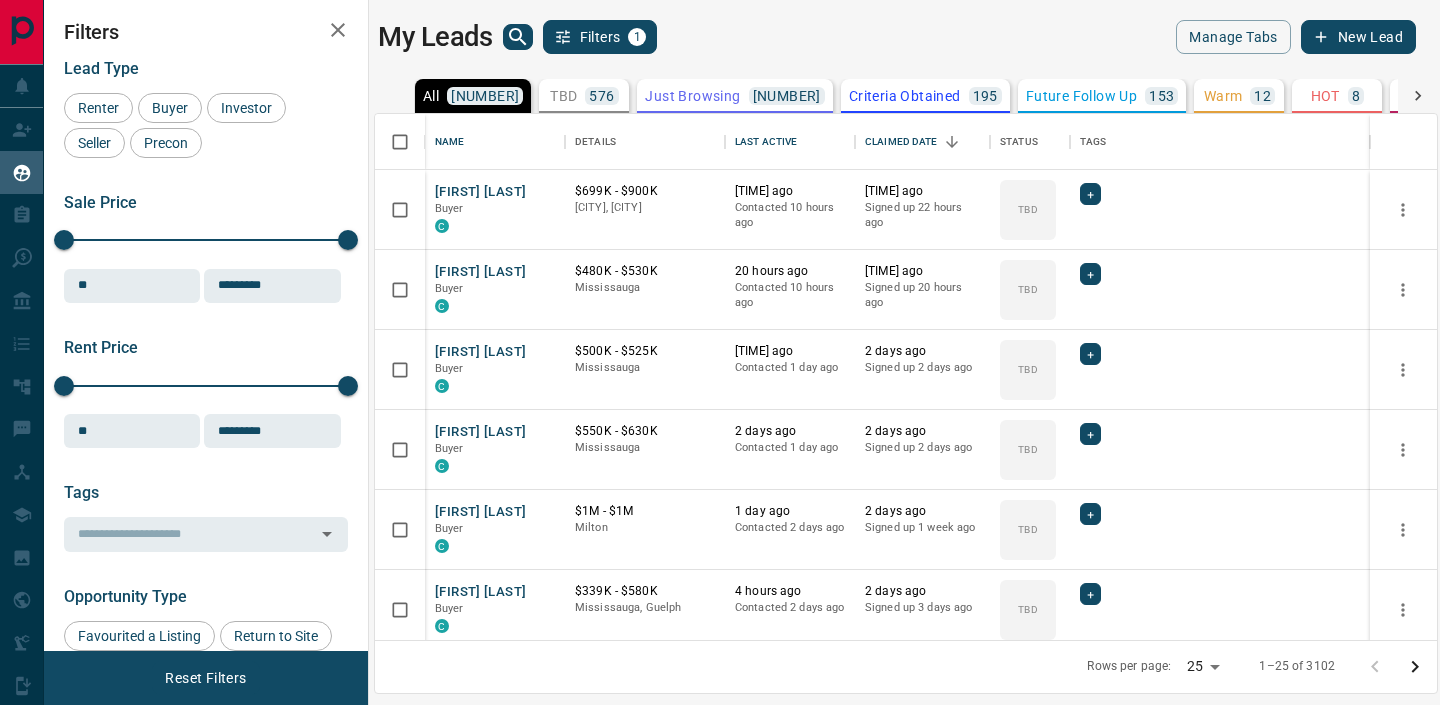click 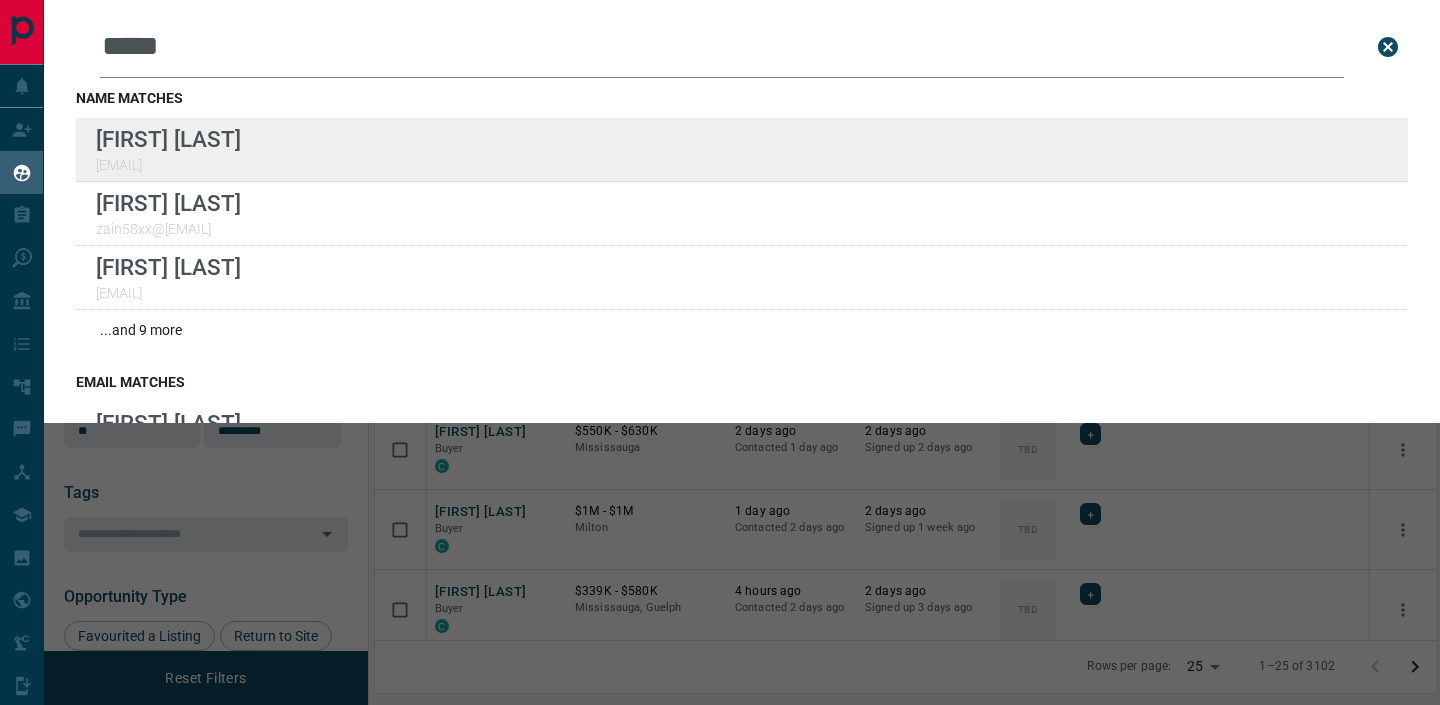 type on "*****" 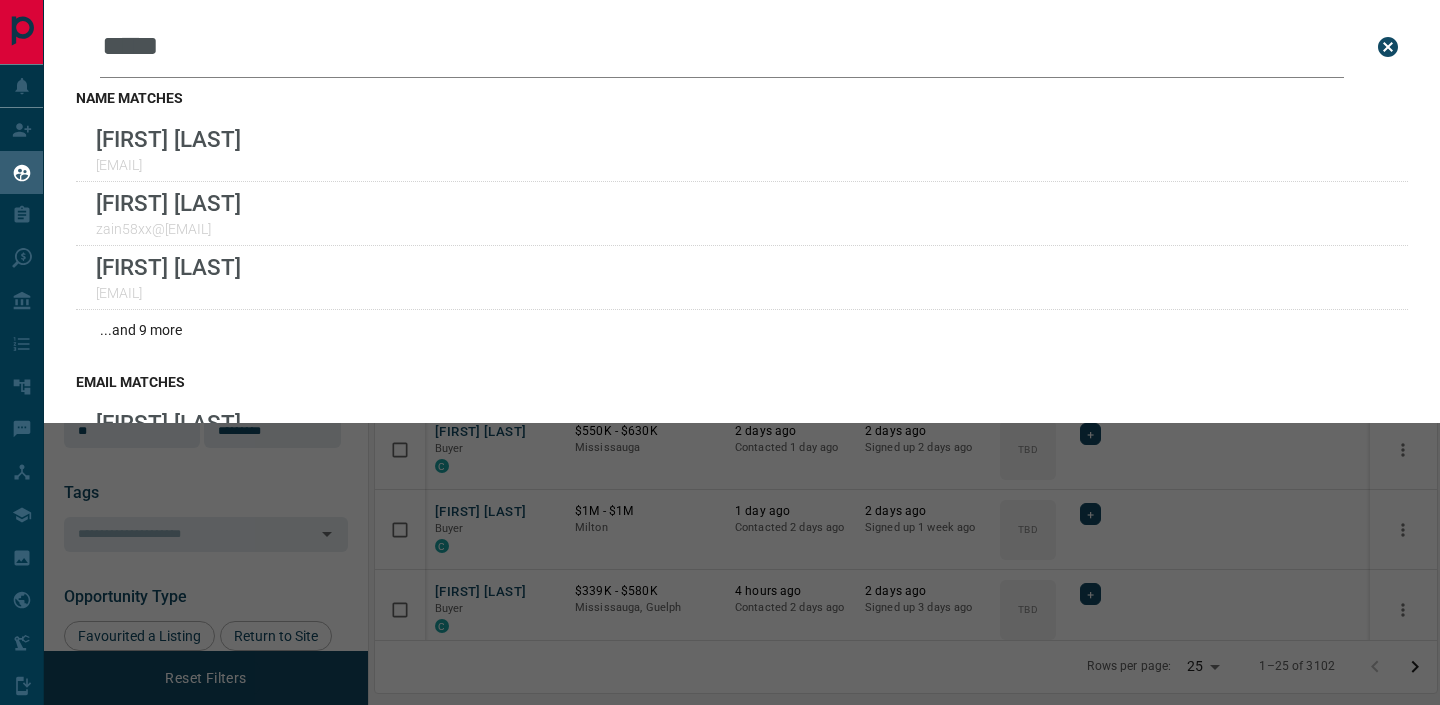click on "Leads Search Bar ***** Search for a lead by name, email, phone, or id name matches [FIRST] [LAST] [EMAIL] [FIRST] [LAST] [EMAIL] ...and [NUMBER] more email matches [FIRST] [LAST] [EMAIL] [FIRST] [LAST] [EMAIL] ...and [NUMBER] more phone matches No results. Show leads not assigned to you id matches No results. Show leads not assigned to you" at bounding box center [764, 352] 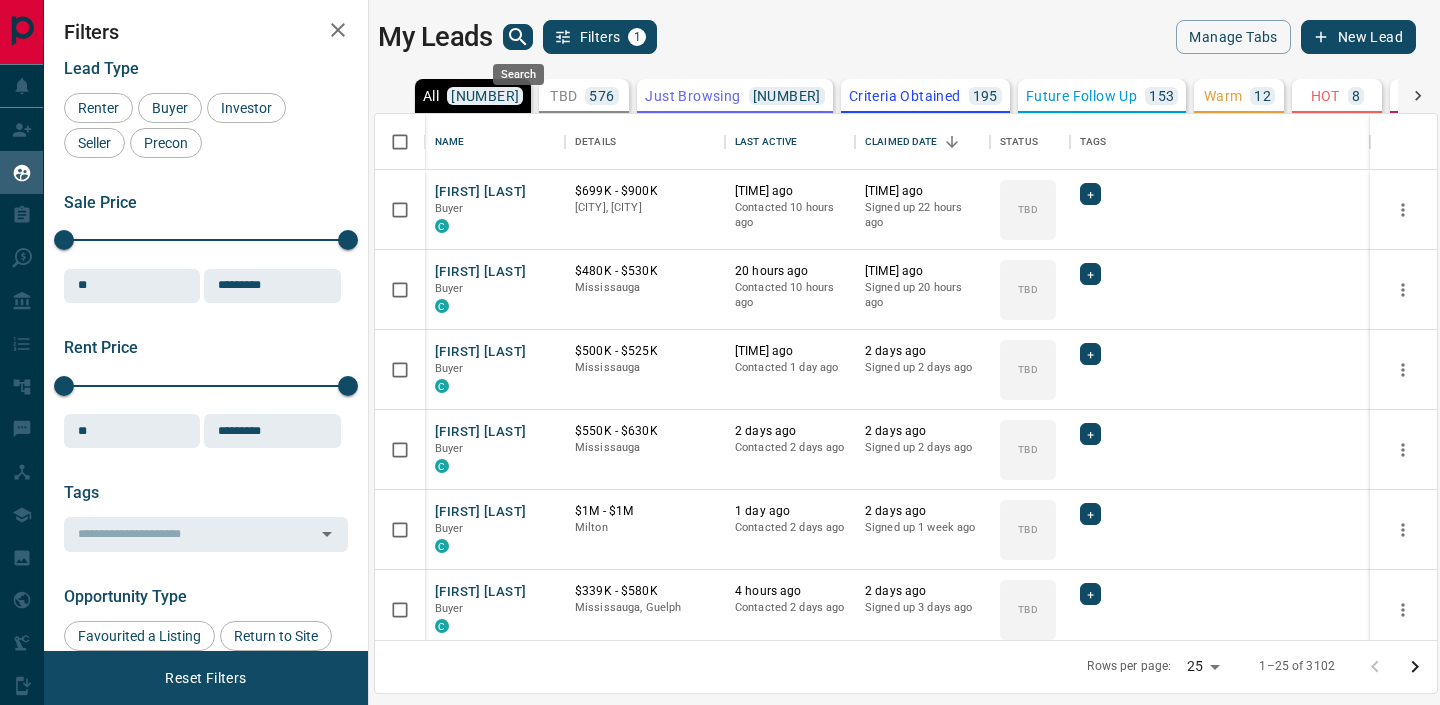 click 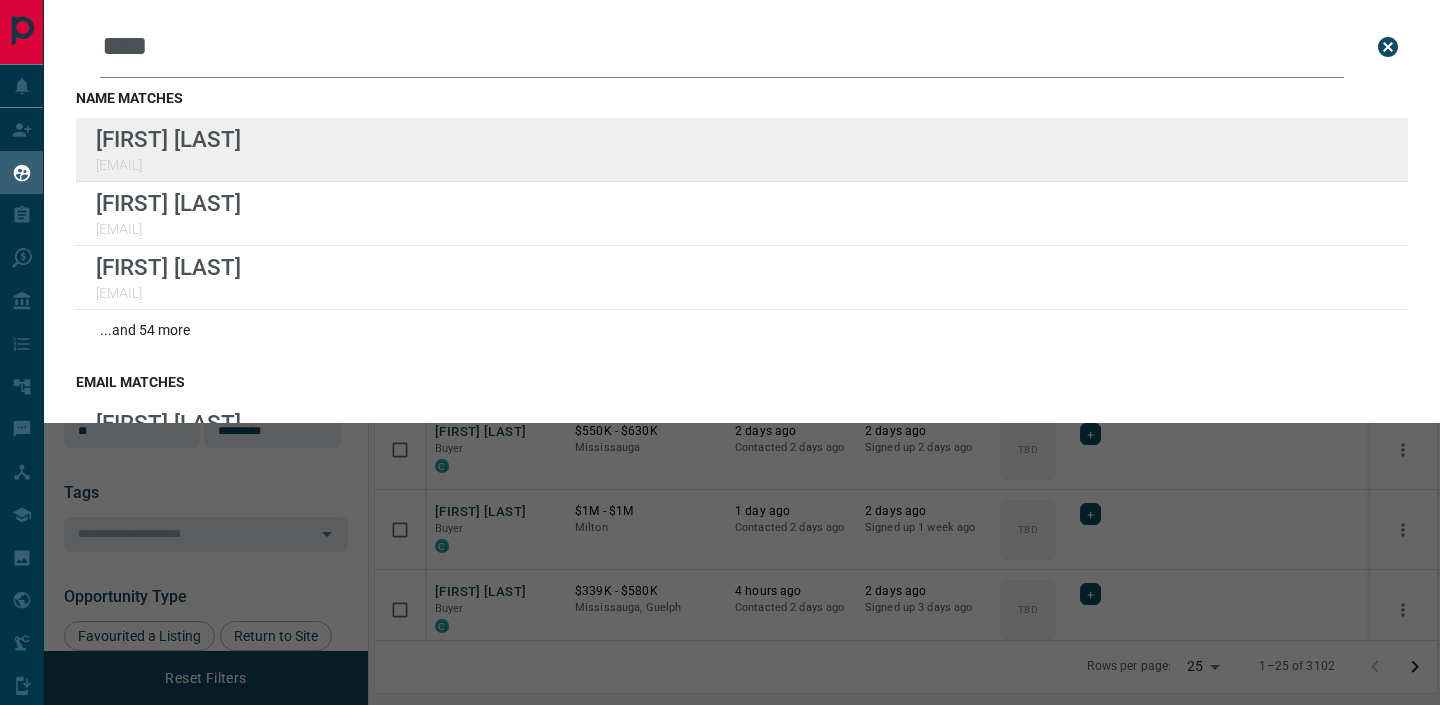 type on "****" 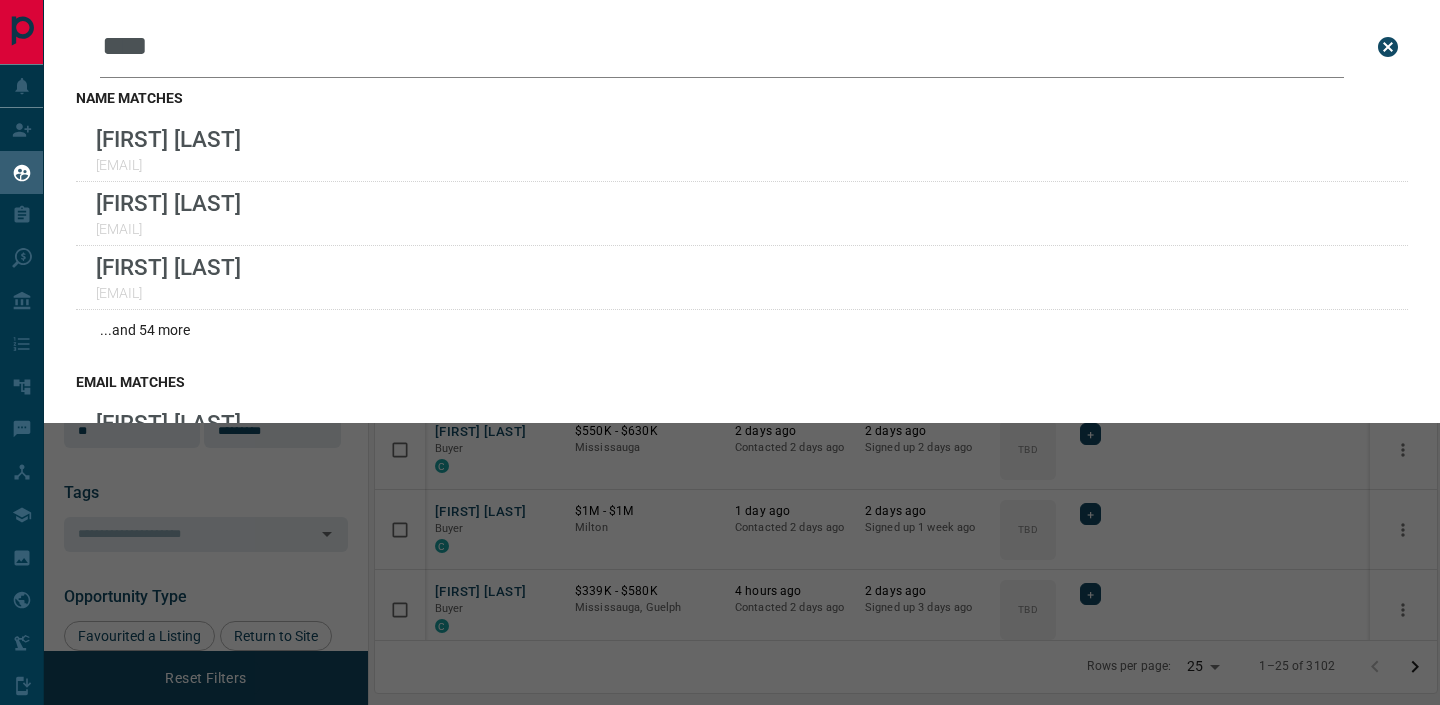 click on "Leads Search Bar **** Search for a lead by name, email, phone, or id name matches [FIRST] [LAST] [EMAIL] [FIRST] [LAST] [EMAIL] ...and [NUMBER] more email matches [FIRST] [LAST] [EMAIL] [FIRST] [LAST] [EMAIL] [FIRST] [LAST] [EMAIL] ...and [NUMBER] more phone matches No results. Show leads not assigned to you id matches No results. Show leads not assigned to you" at bounding box center [764, 352] 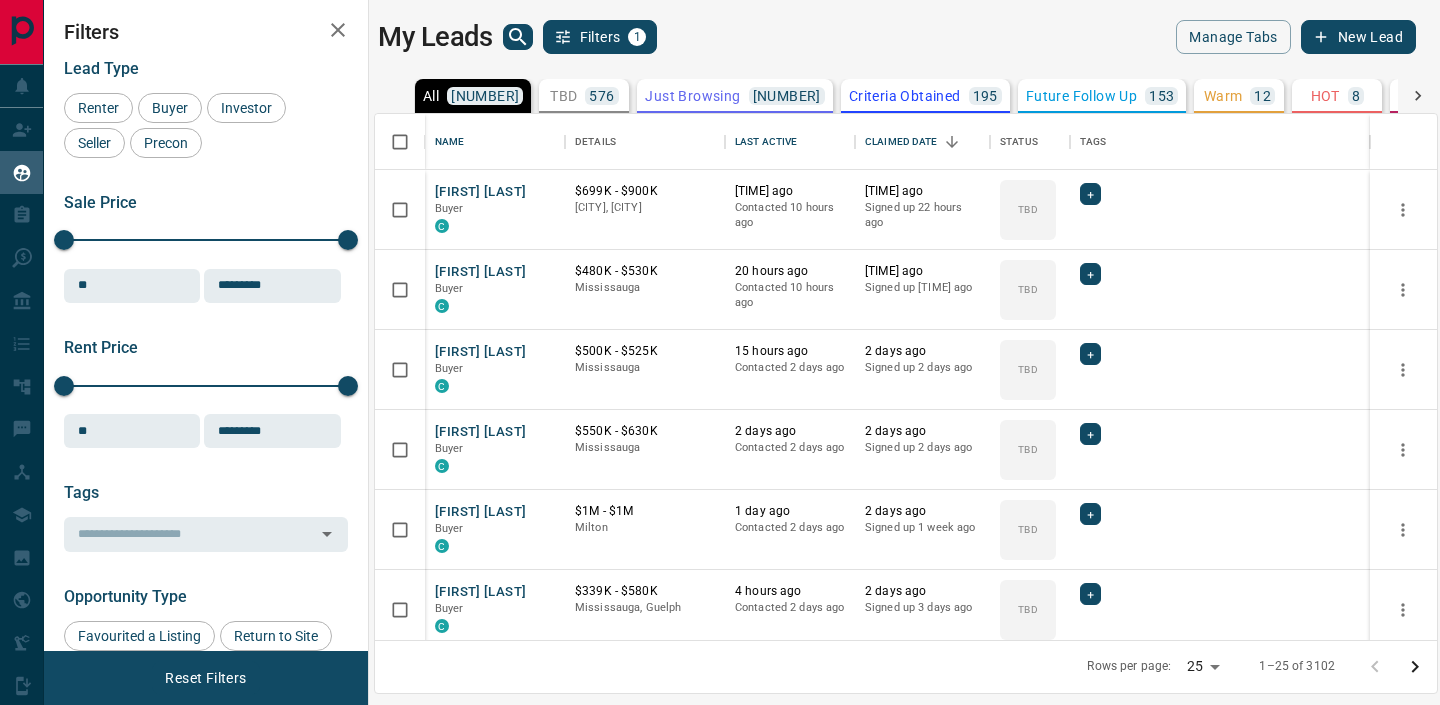 click on "My Leads Filters 1" at bounding box center [637, 37] 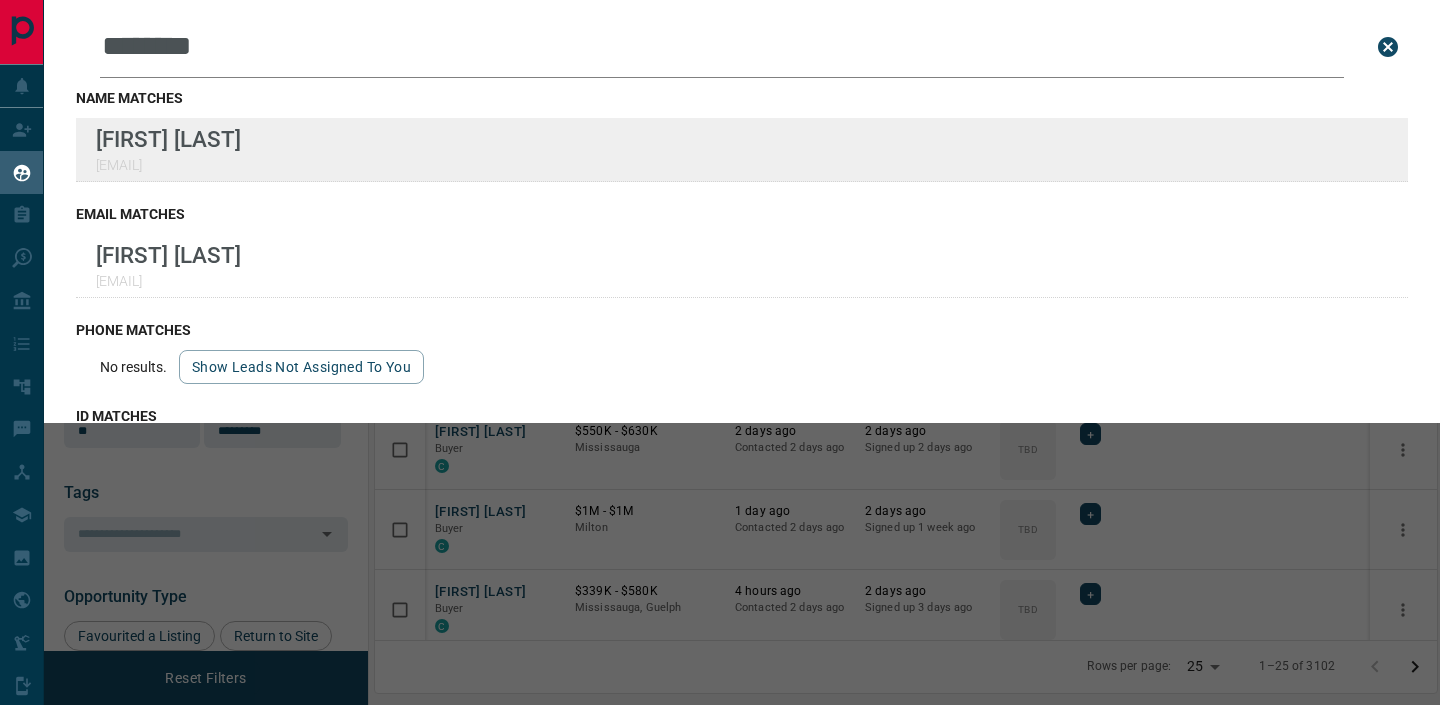 type on "********" 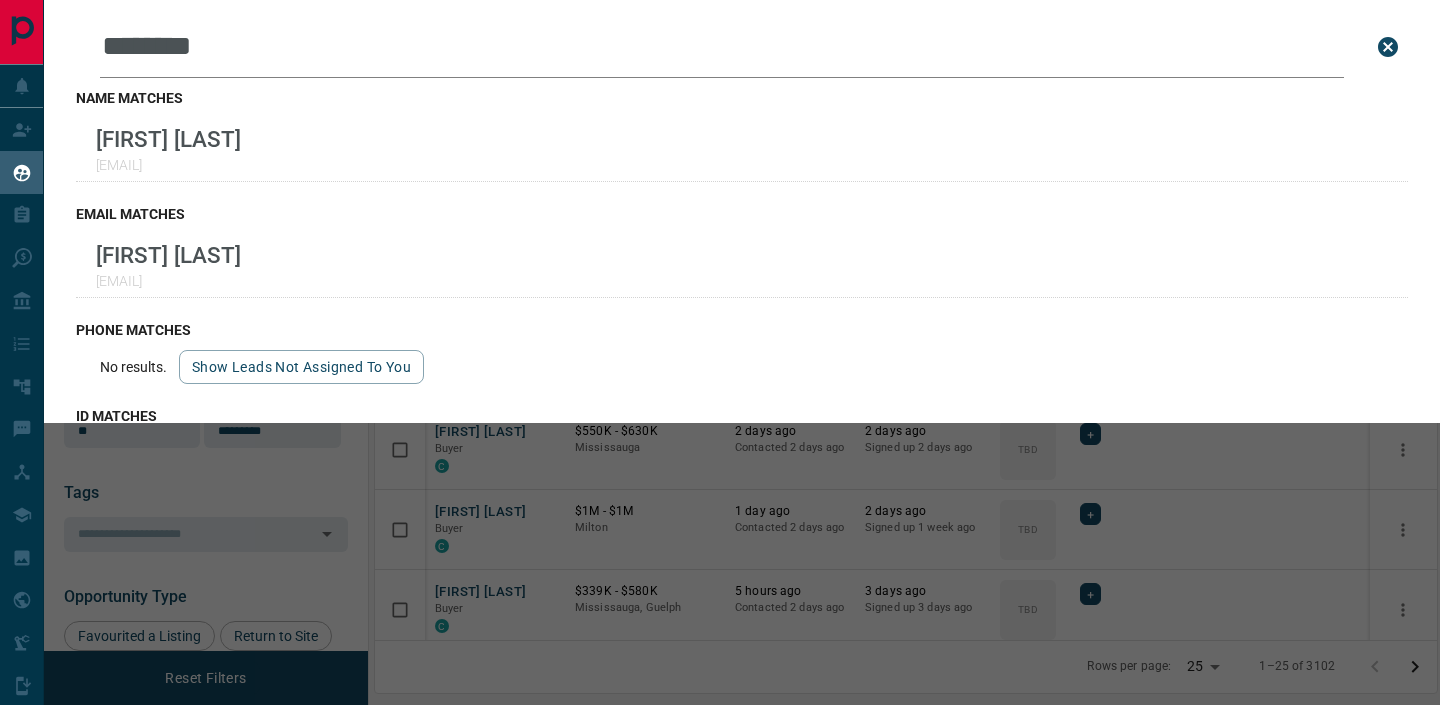 click on "Leads Search Bar ******** Search for a lead by name, email, phone, or id name matches [FIRST] [LAST] [EMAIL] email matches [FIRST] [LAST] [EMAIL] phone matches No results. Show leads not assigned to you id matches No results. Show leads not assigned to you" at bounding box center [764, 352] 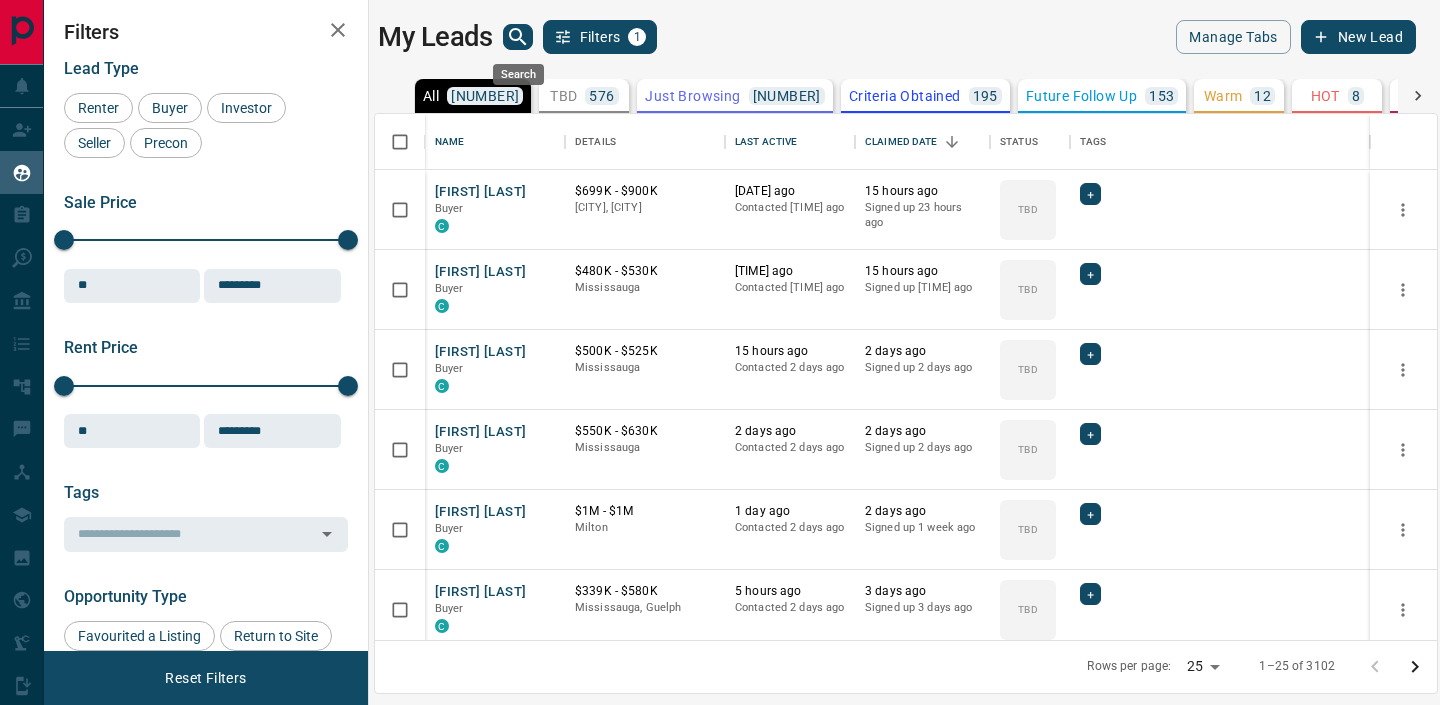 click 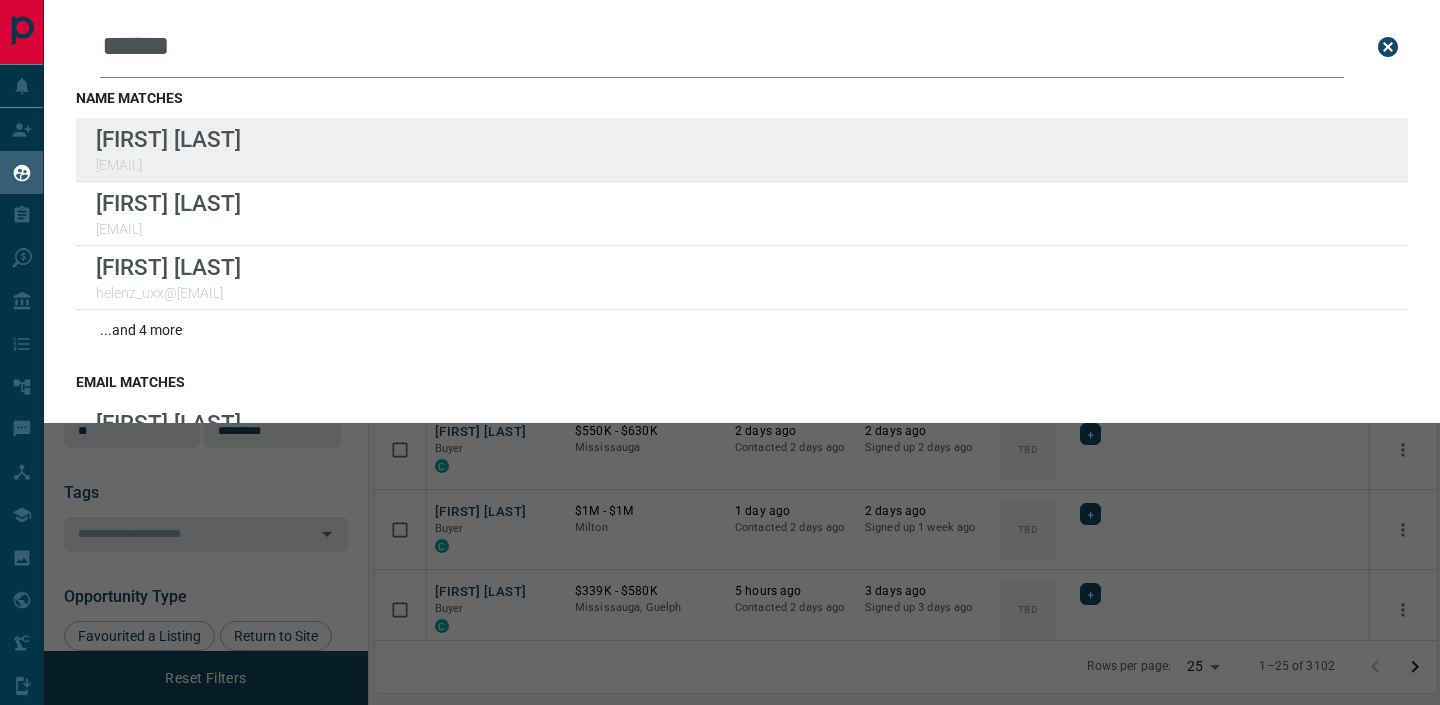 click on "Lead Transfers Claim Leads My Leads Tasks Opportunities Deals Campaigns Automations Messages Broker Bay Training Media Services Agent Resources Precon Worksheet Mobile Apps Disclosure Logout My Leads Leads Search Bar ****** Search for a lead by name, email, phone, or id name matches [FIRST] [LAST] [EMAIL] [FIRST] [LAST] [EMAIL] [FIRST] [LAST] [EMAIL] ...and [NUMBER] more email matches [FIRST] [LAST] [EMAIL] [FIRST] [LAST] [EMAIL] phone matches No results. Show leads not assigned to you id matches No results. Show leads not assigned to you Filters 1 Manage Tabs New Lead All [NUMBER] TBD [NUMBER] Do Not Contact - Not Responsive [NUMBER] Bogus [NUMBER] Just Browsing [NUMBER] Criteria Obtained [NUMBER] Future Follow Up [NUMBER] Warm [NUMBER] HOT [NUMBER] Taken on Showings [NUMBER] Submitted Offer [NUMBER] Client [NUMBER] Name Details Last Active Claimed Date Status Tags [FIRST] [LAST] Buyer C [PRICE] - [PRICE] [CITY], [CITY] [TIME] ago Contacted [TIME] ago [TIME] ago Signed up [TIME] ago TBD + [FIRST] [LAST] Buyer C [PRICE] - [PRICE] [CITY] [TIME] ago TBD" at bounding box center (720, 340) 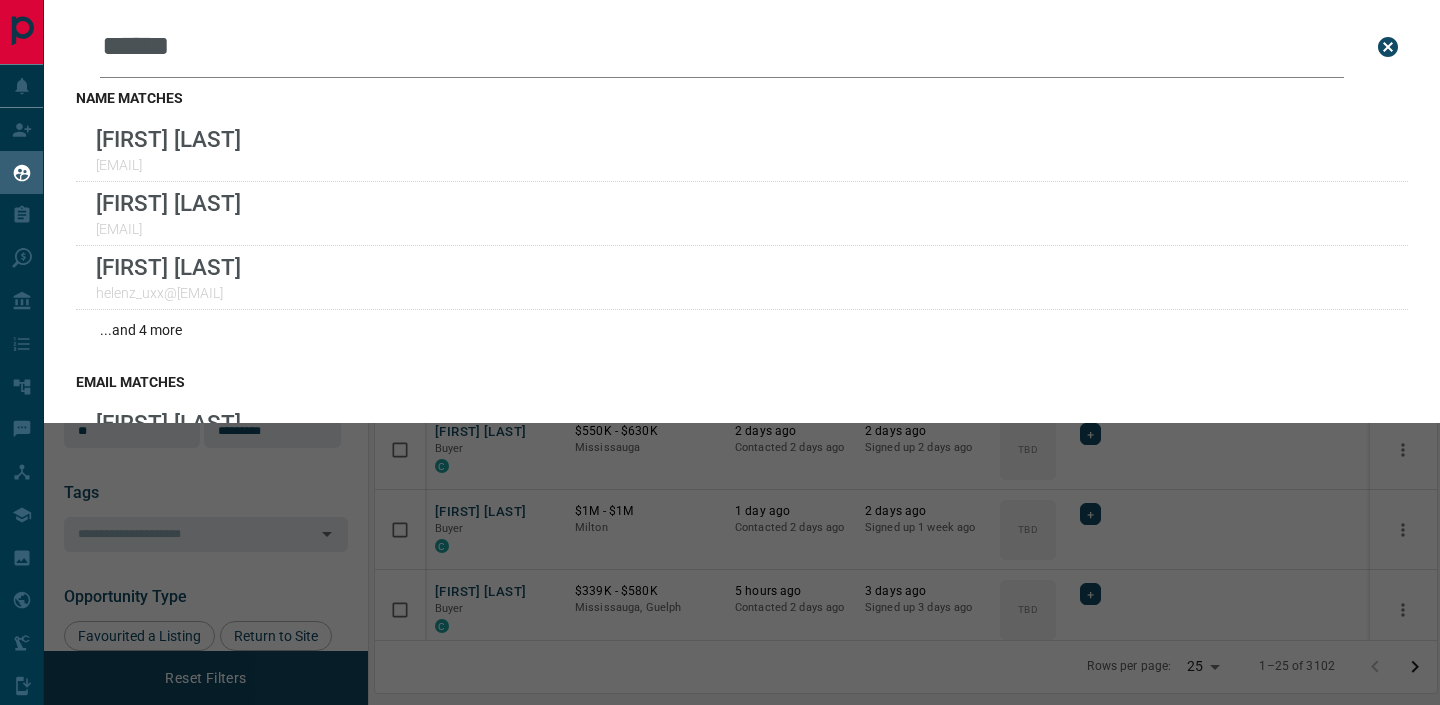 click on "******" at bounding box center (722, 47) 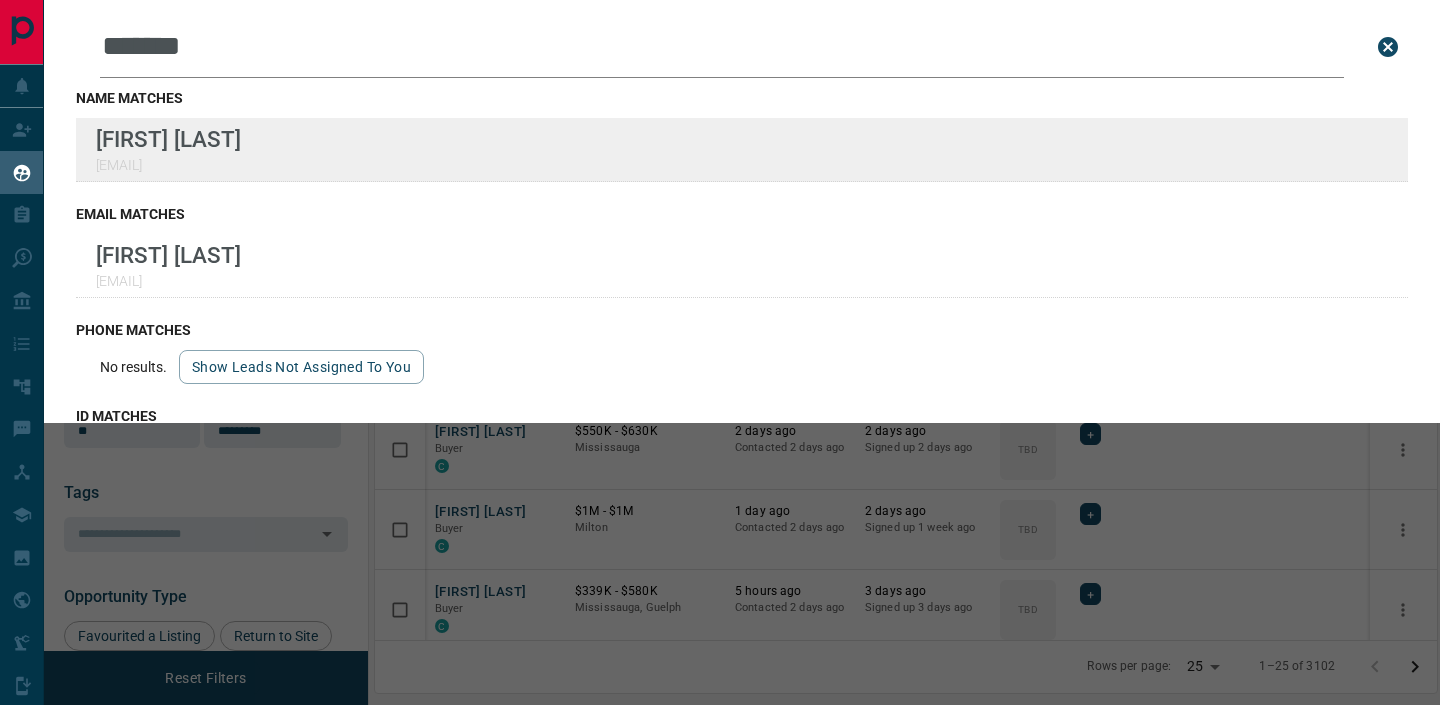 click on "Lead Transfers Claim Leads My Leads Tasks Opportunities Deals Campaigns Automations Messages Broker Bay Training Media Services Agent Resources Precon Worksheet Mobile Apps Disclosure Logout My Leads Leads Search Bar ******* Search for a lead by name, email, phone, or id name matches [FIRST] [LAST] [EMAIL] email matches [FIRST] [LAST] [EMAIL] phone matches No results. Show leads not assigned to you id matches No results. Show leads not assigned to you Filters 1 Manage Tabs New Lead All 3102 TBD 576 Do Not Contact - Not Responsive 926 Bogus 261 Just Browsing 911 Criteria Obtained 195 Future Follow Up 153 Warm 12 HOT 8 Taken on Showings 7 Submitted Offer 2 Client 51 Name Details Last Active Claimed Date Status Tags [FIRST] [LAST] Buyer C [PRICE] - [PRICE] [CITY], [CITY] [TIME] ago Contacted [TIME] ago [TIME] ago Signed up [TIME] ago TBD + [FIRST] [LAST] Buyer C [PRICE] - [PRICE] [CITY] [TIME] ago Contacted [TIME] ago [TIME] ago Signed up [TIME] ago TBD + [FIRST] [LAST] Buyer C" at bounding box center (720, 340) 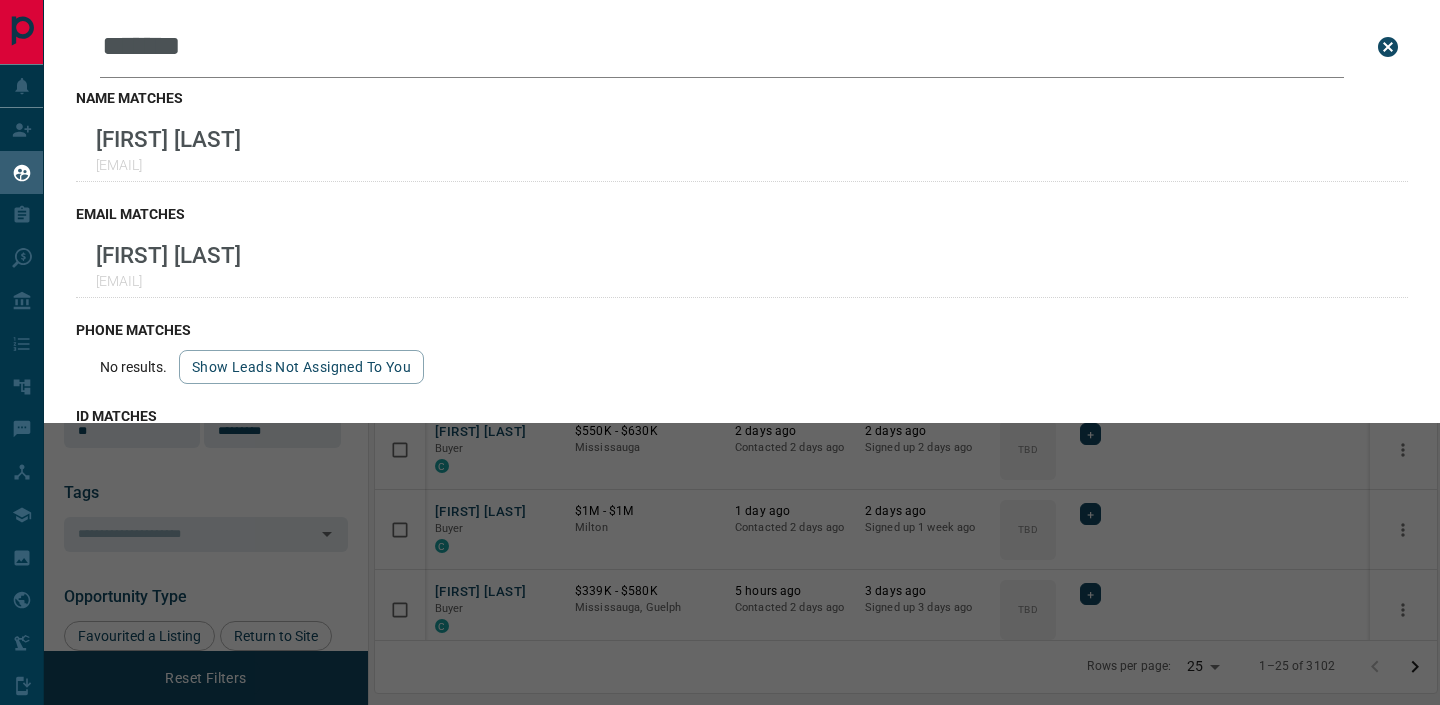 click on "*******" at bounding box center [722, 47] 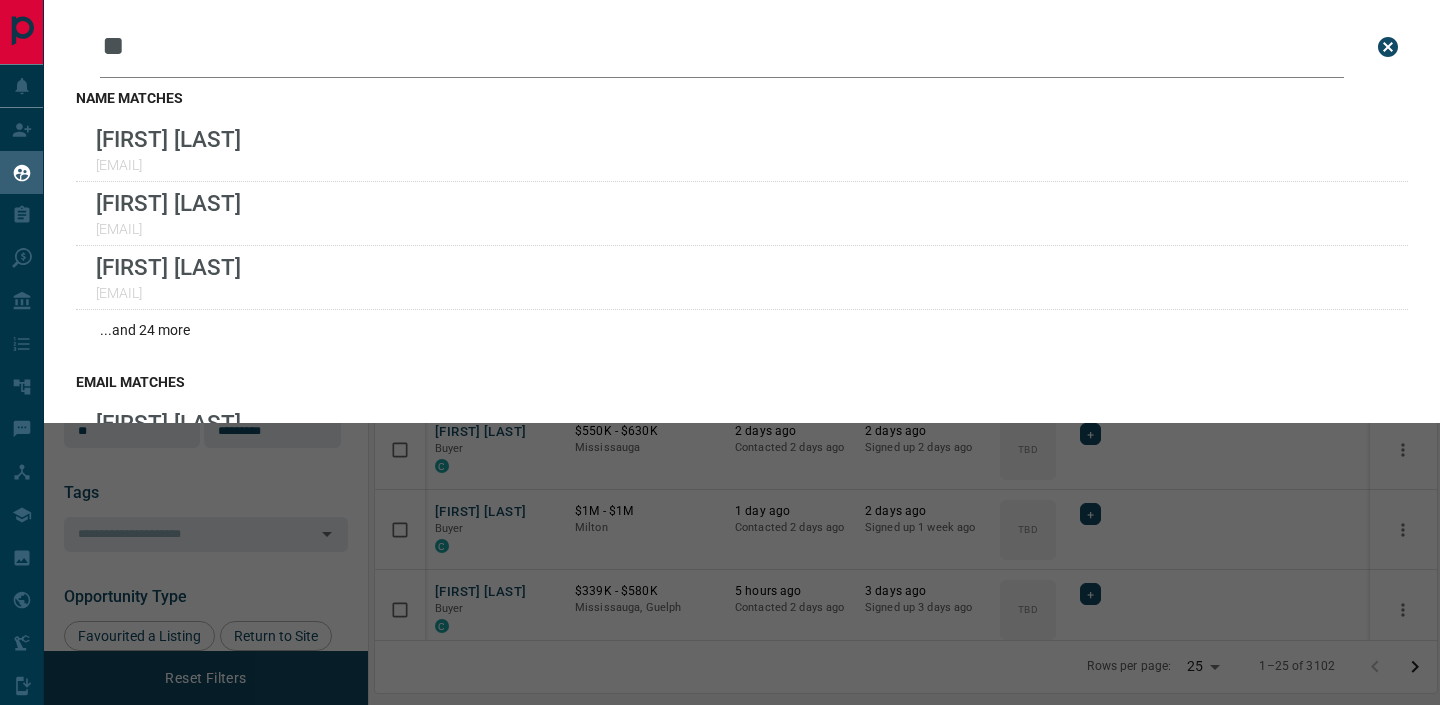 type on "*" 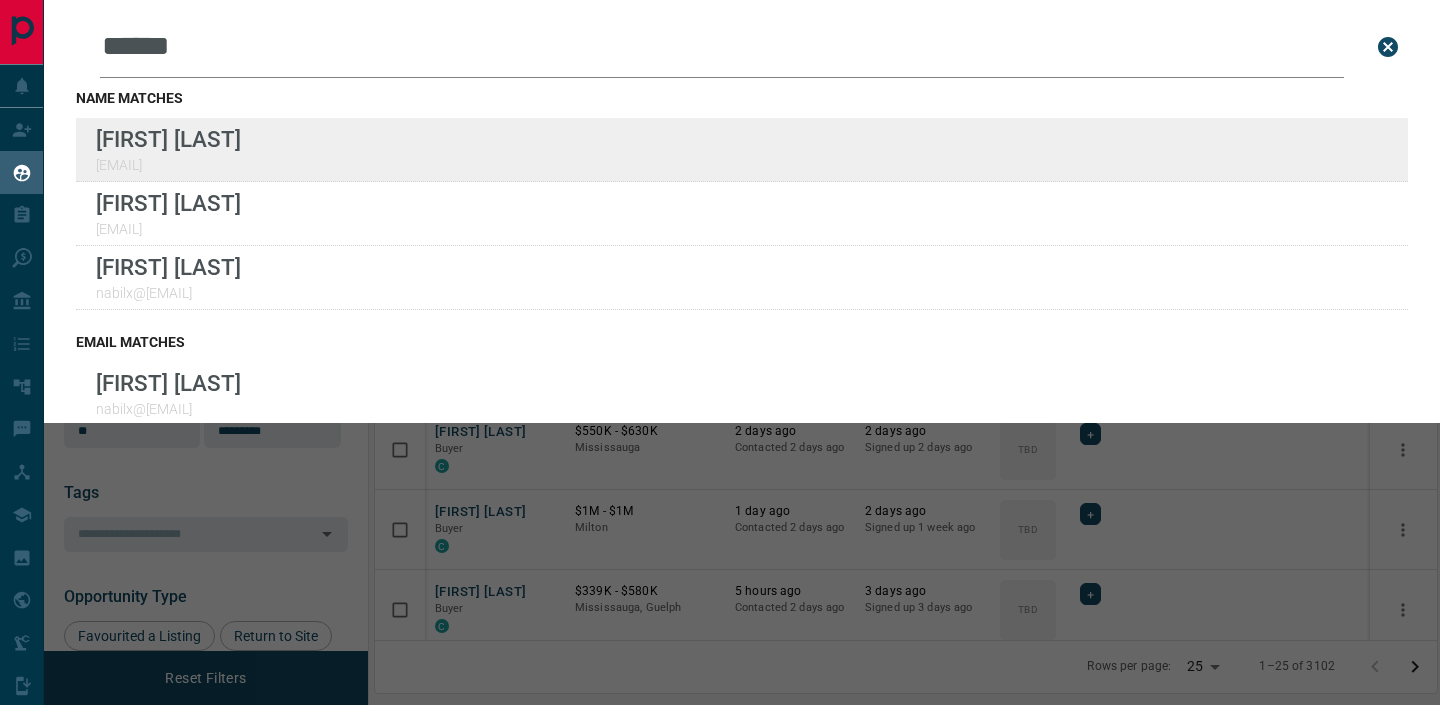 click on "Lead Transfers Claim Leads My Leads Tasks Opportunities Deals Campaigns Automations Messages Broker Bay Training Media Services Agent Resources Precon Worksheet Mobile Apps Disclosure Logout My Leads Leads Search Bar **** Search for a lead by name, email, phone, or id name matches [FIRST] [LAST] [EMAIL] [FIRST] [LAST] [EMAIL] email matches [FIRST] [LAST] [EMAIL] phone matches No results. Show leads not assigned to you id matches No results. Show leads not assigned to you Filters 1 Manage Tabs New Lead All 3102 TBD 576 Do Not Contact - Not Responsive 926 Bogus 261 Just Browsing 911 Criteria Obtained 195 Future Follow Up 153 Warm 12 HOT 8 Taken on Showings 7 Submitted Offer 2 Client 51 Name Details Last Active Claimed Date Status Tags [FIRST] [LAST] Buyer C $699K - $900K [CITY], [CITY] 23 hours ago Contacted 11 hours ago 15 hours ago Signed up 23 hours ago TBD + [FIRST] [LAST] Buyer C" at bounding box center [720, 340] 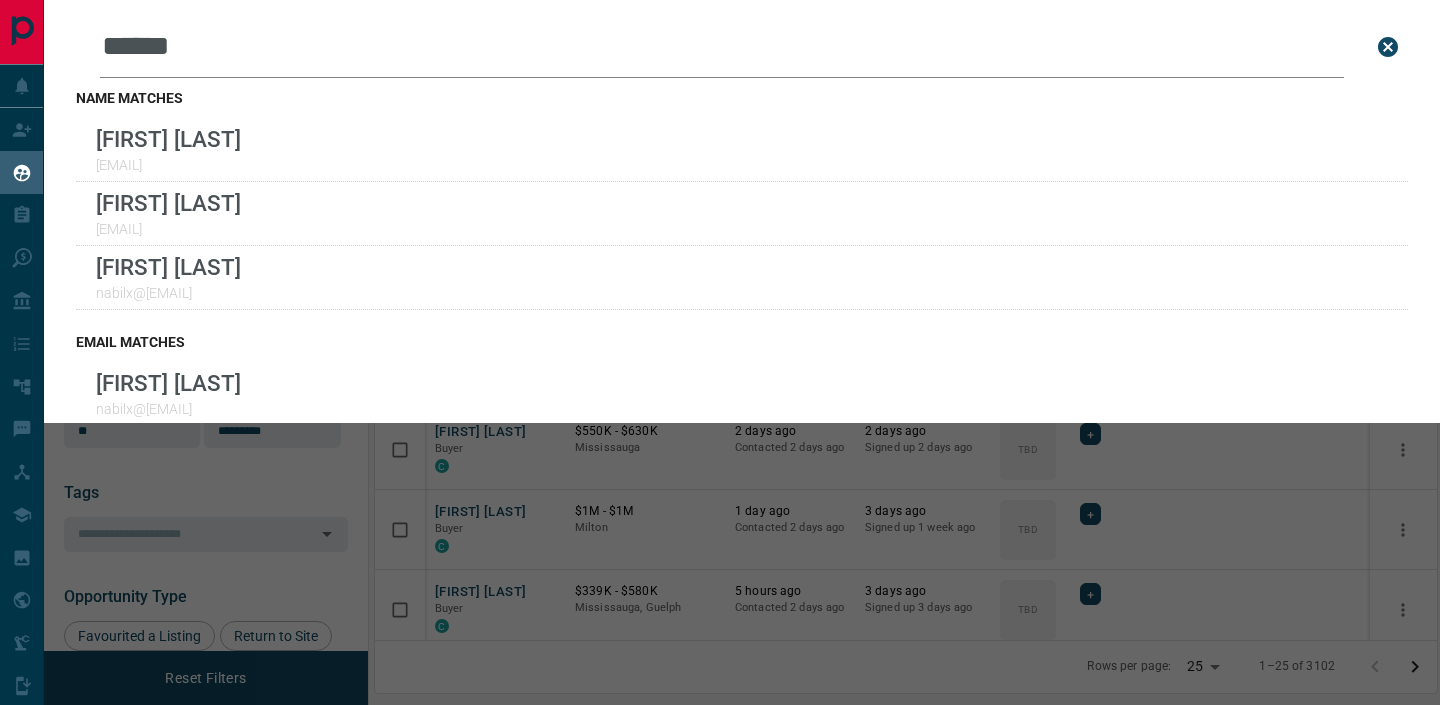 click on "*****" at bounding box center [722, 47] 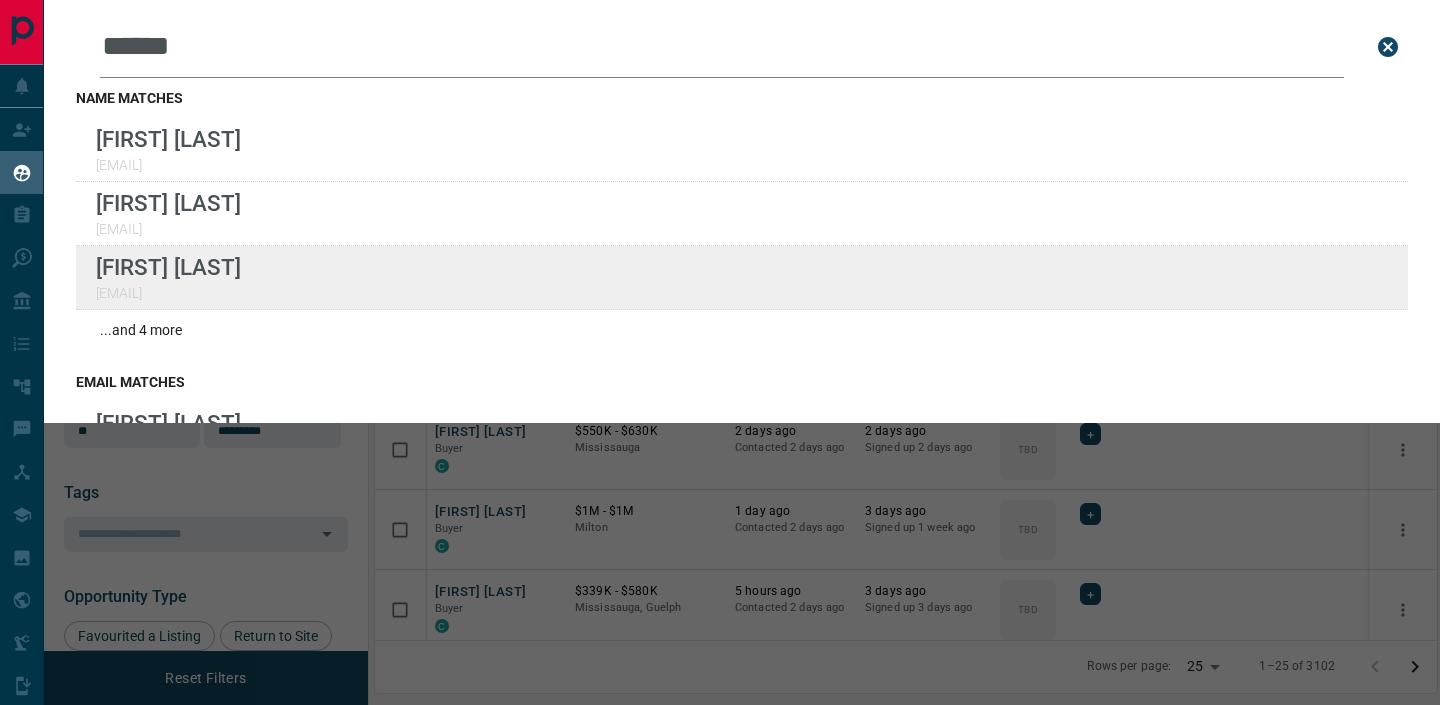 click on "Lead Transfers Claim Leads My Leads Tasks Opportunities Deals Campaigns Automations Messages Broker Bay Training Media Services Agent Resources Precon Worksheet Mobile Apps Disclosure Logout My Leads Leads Search Bar ****** Search for a lead by name, email, phone, or id name matches [FIRST] [LAST] [EMAIL] [FIRST] [LAST] [EMAIL] ...and 4 more email matches [FIRST] [LAST] [EMAIL] [FIRST] [LAST] [EMAIL] ...and 4 more phone matches No results. Show leads not assigned to you id matches No results. Show leads not assigned to you Filters 1 Manage Tabs New Lead All 3102 TBD 576 Do Not Contact - Not Responsive 926 Bogus 261 Just Browsing 911 Criteria Obtained 195 Future Follow Up 153 Warm 12 HOT 8 Taken on Showings 7 Submitted Offer 2 Client 51 Name Details Last Active Claimed Date Status Tags [FIRST] [LAST] Buyer C $699K - $900K [CITY], [CITY] 23 hours ago Contacted 11 hours ago 15 hours ago TBD + Buyer C" at bounding box center (720, 340) 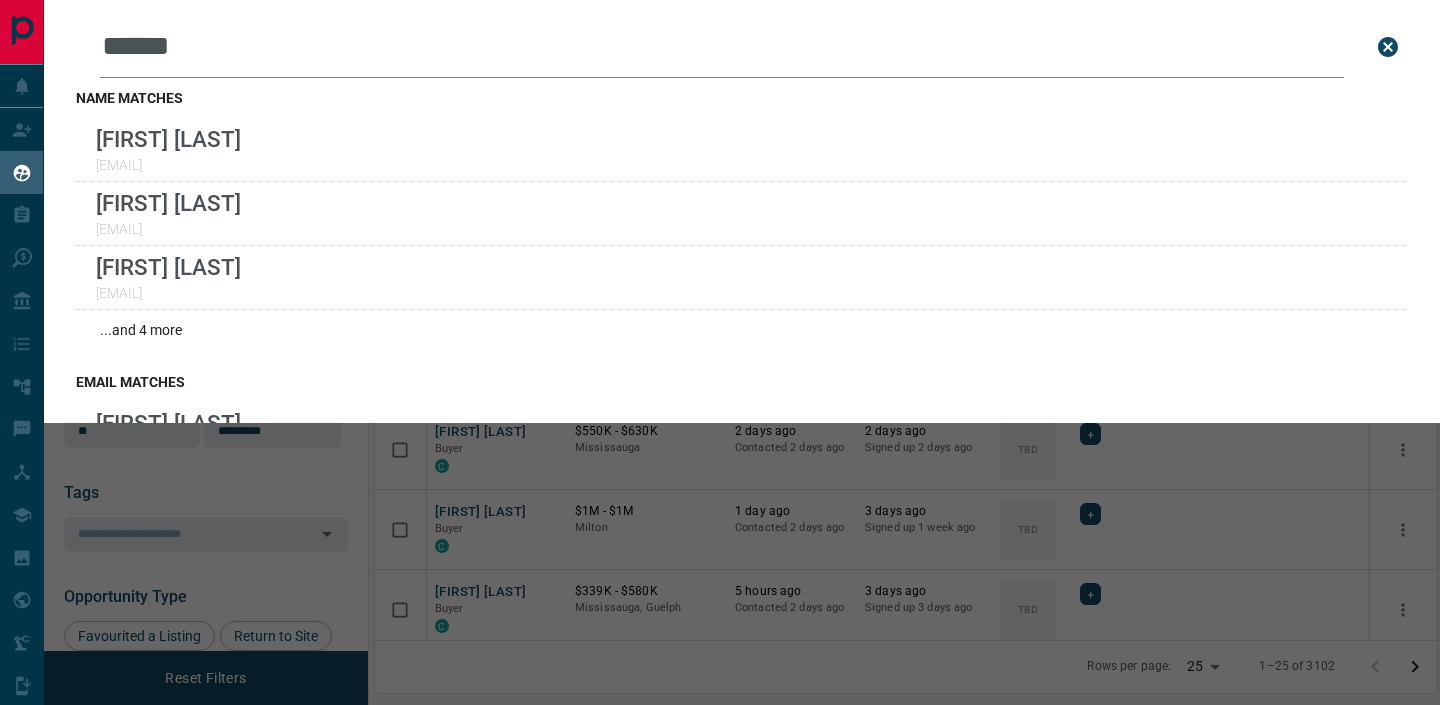 click on "******" at bounding box center (722, 47) 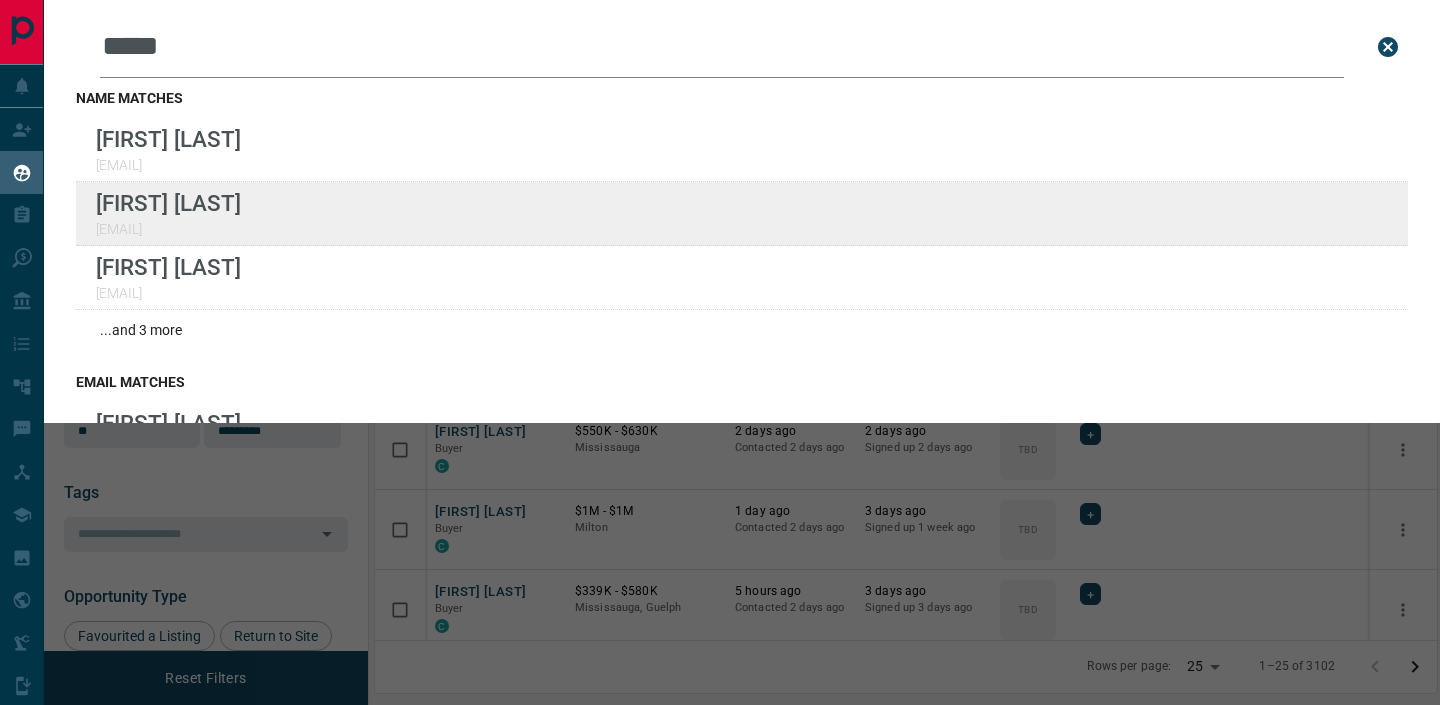 click on "Lead Transfers Claim Leads My Leads Tasks Opportunities Deals Campaigns Automations Messages Broker Bay Training Media Services Agent Resources Precon Worksheet Mobile Apps Disclosure Logout My Leads Leads Search Bar ***** Search for a lead by name, email, phone, or id name matches [FIRST] [LAST] [EMAIL] [EMAIL] [EMAIL] ...and 3 more email matches [FIRST] [LAST] [EMAIL] [EMAIL] [EMAIL] ...and 3 more phone matches No results. Show leads not assigned to you id matches No results. Show leads not assigned to you Filters 1 Manage Tabs New Lead All 3102 TBD 576 Do Not Contact - Not Responsive 926 Bogus 261 Just Browsing 911 Criteria Obtained 195 Future Follow Up 153 Warm 12 HOT 8 Taken on Showings 7 Submitted Offer 2 Client 51 Name Details Last Active Claimed Date Status Tags [FIRST] [LAST] Buyer C $699K - $900K [CITY], [CITY] 23 hours ago Contacted 11 hours ago 15 hours ago Signed up 23 hours ago TBD + Buyer" at bounding box center (720, 340) 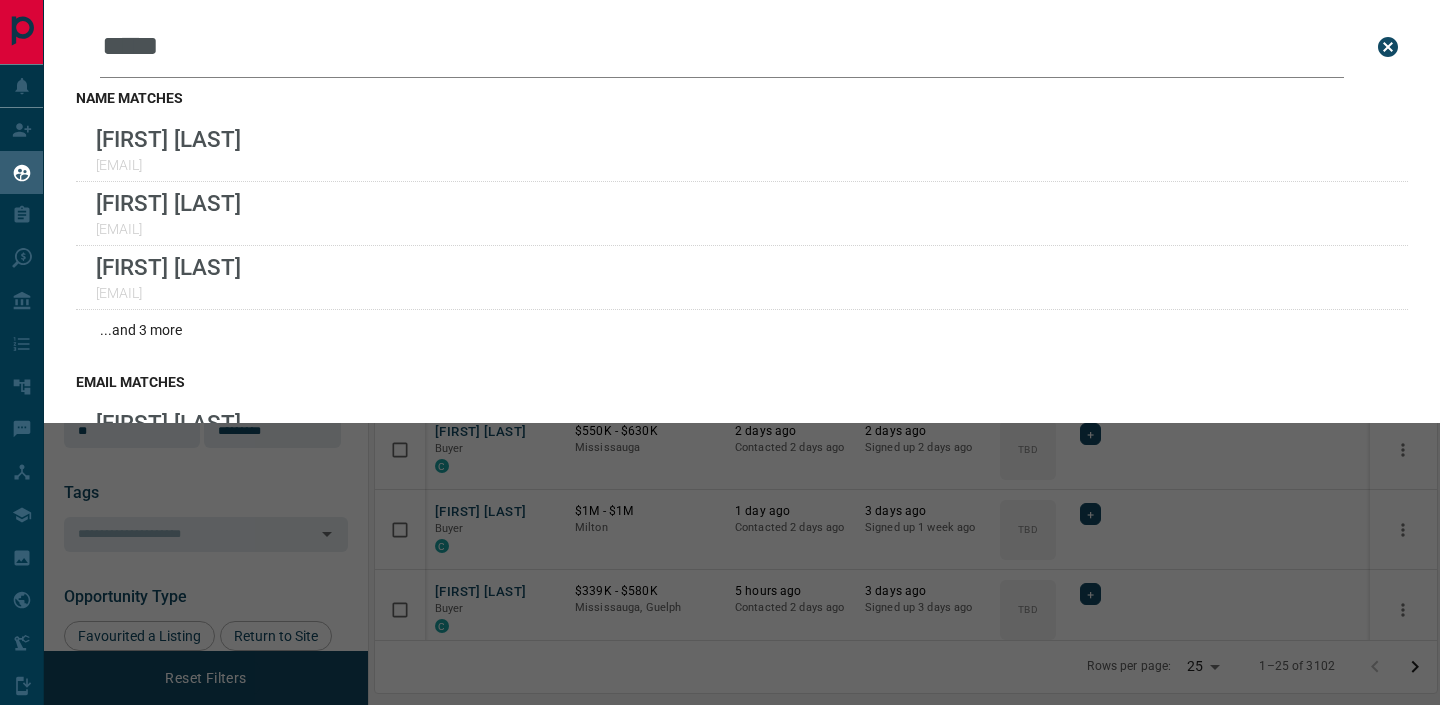 click on "*****" at bounding box center (722, 47) 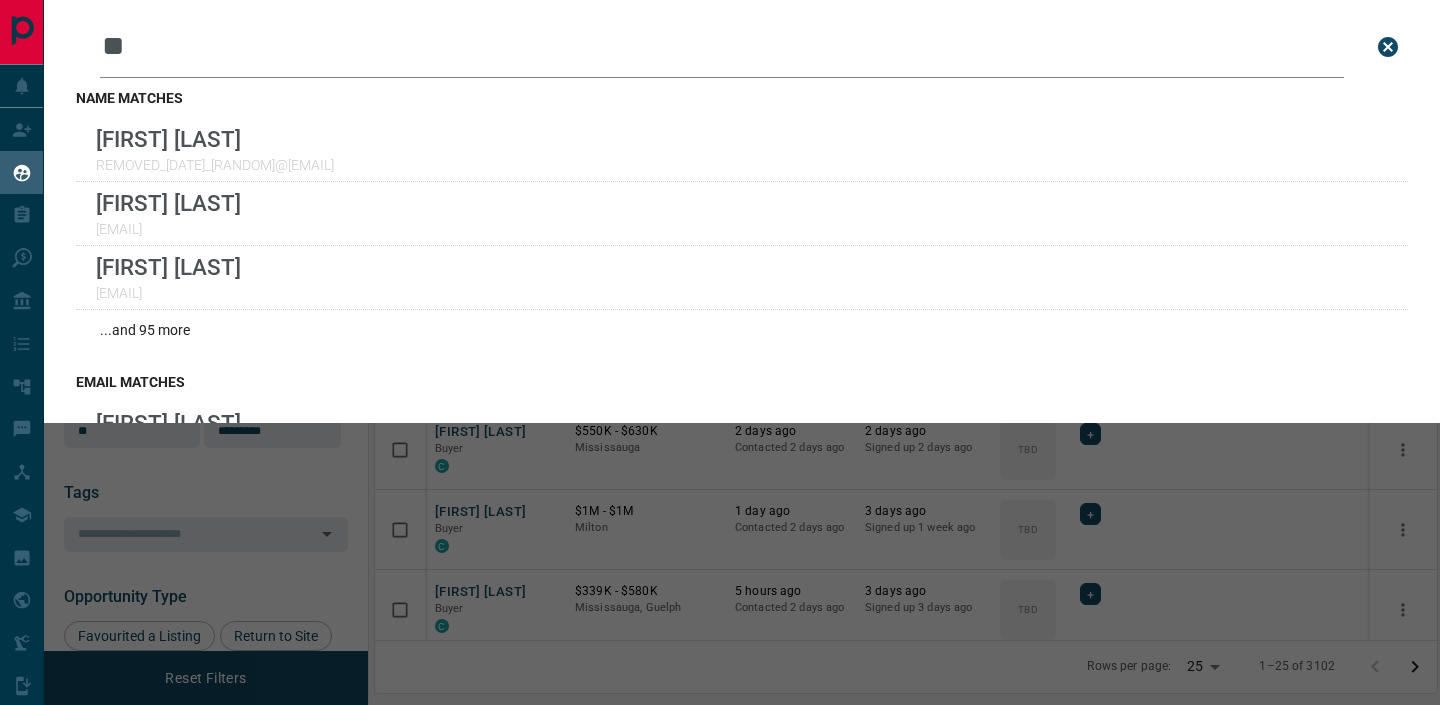 type on "*" 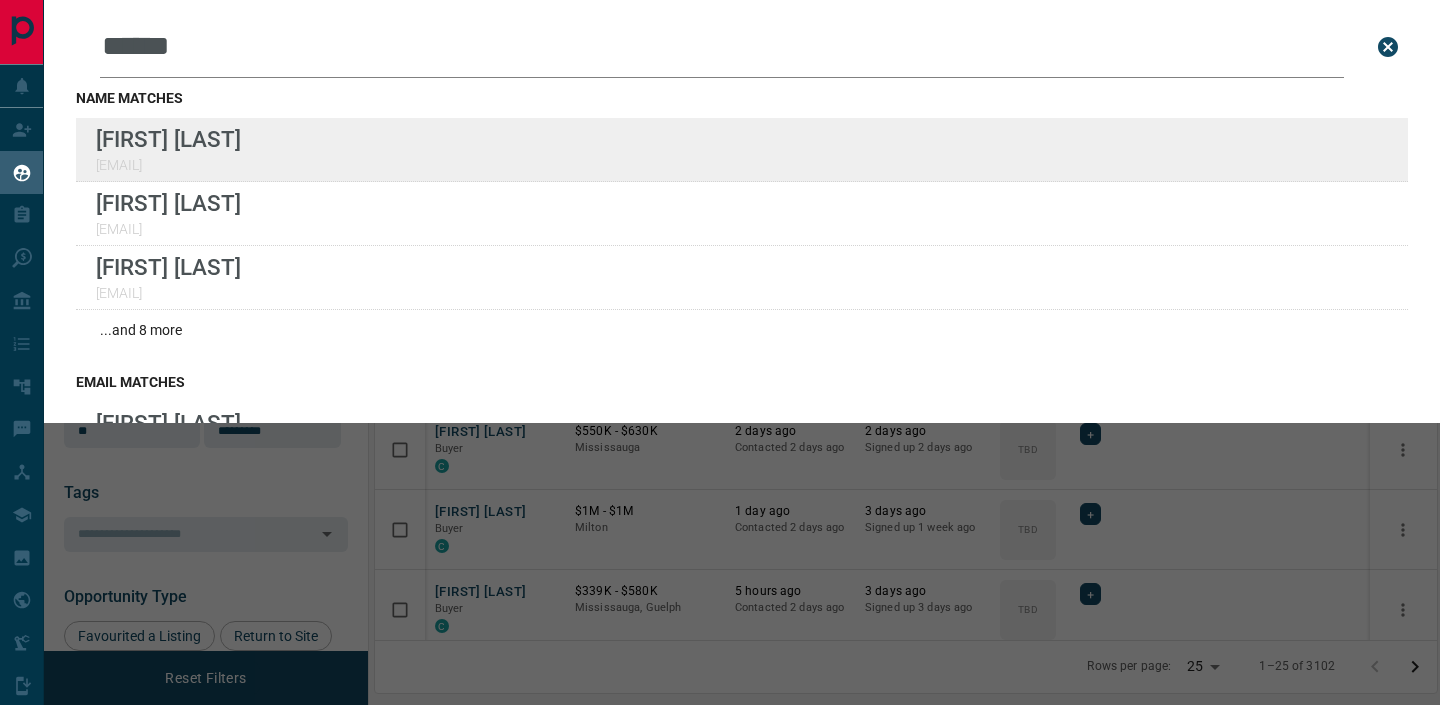 type on "******" 